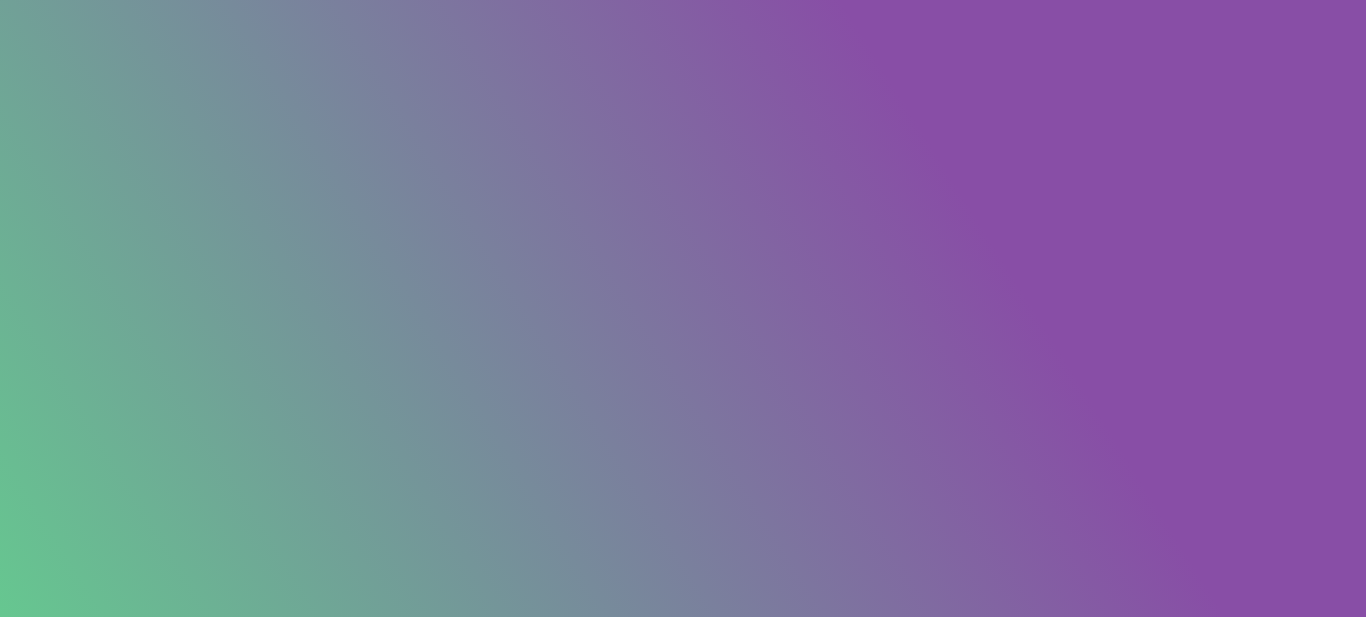 scroll, scrollTop: 0, scrollLeft: 0, axis: both 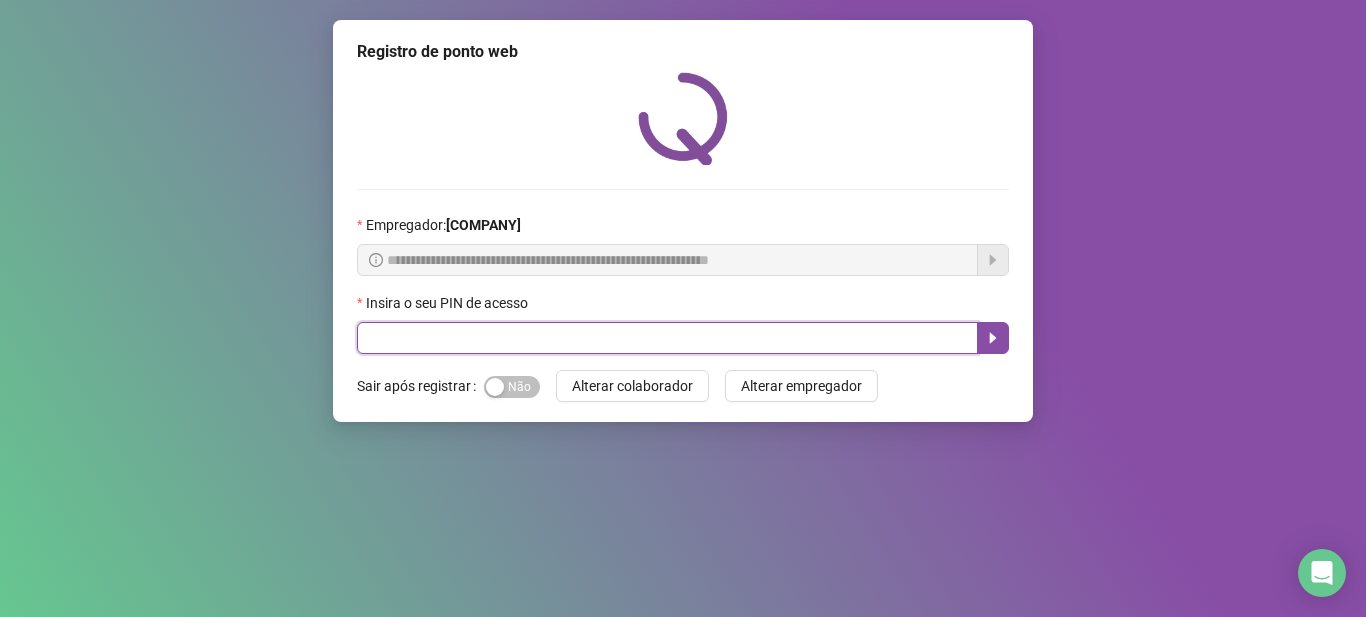 click at bounding box center [667, 338] 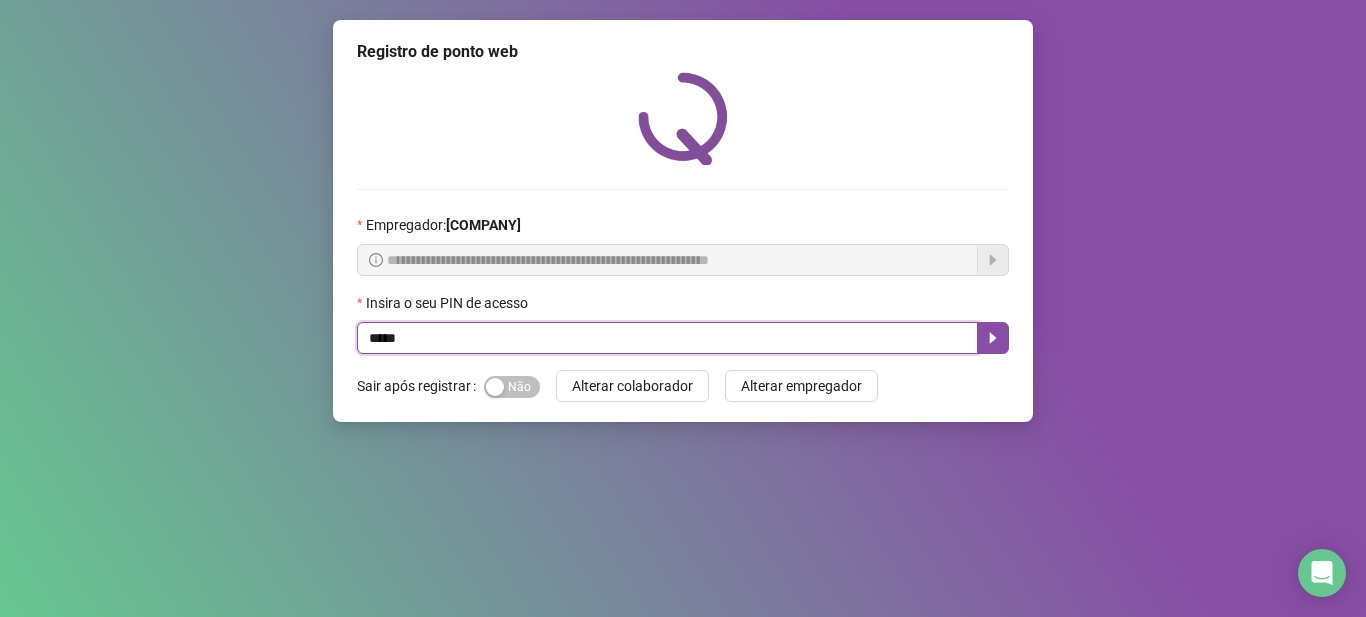 type on "*****" 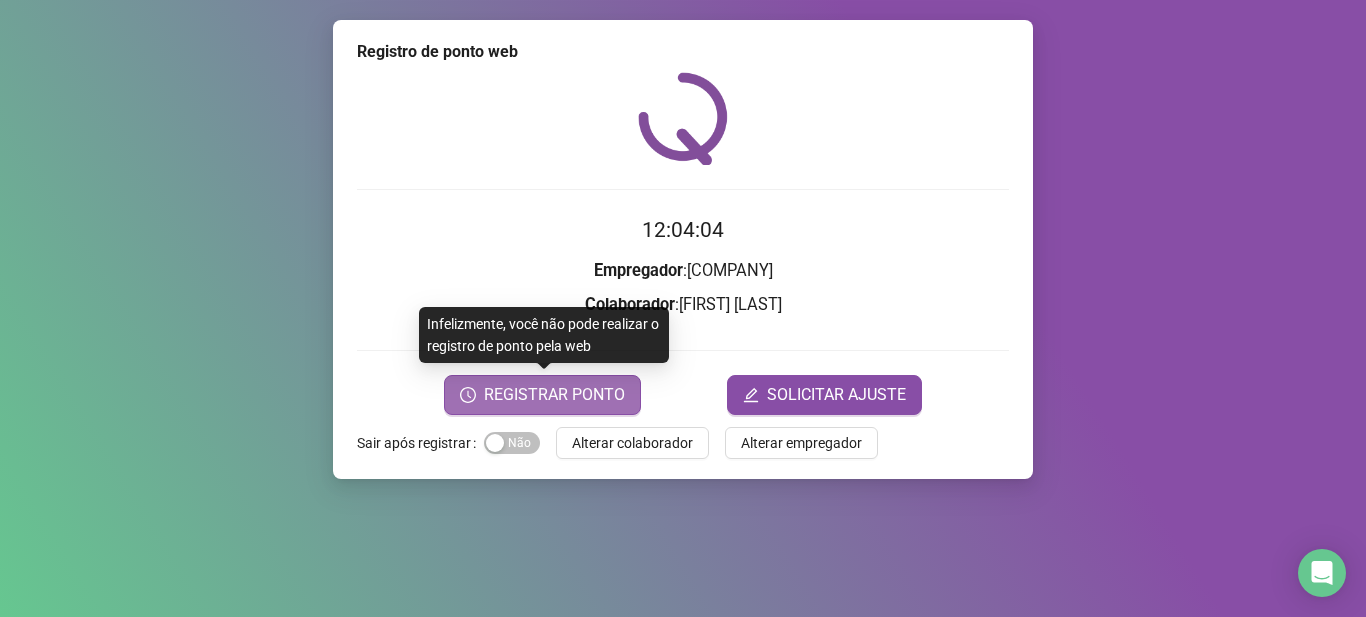 click on "REGISTRAR PONTO" at bounding box center (554, 395) 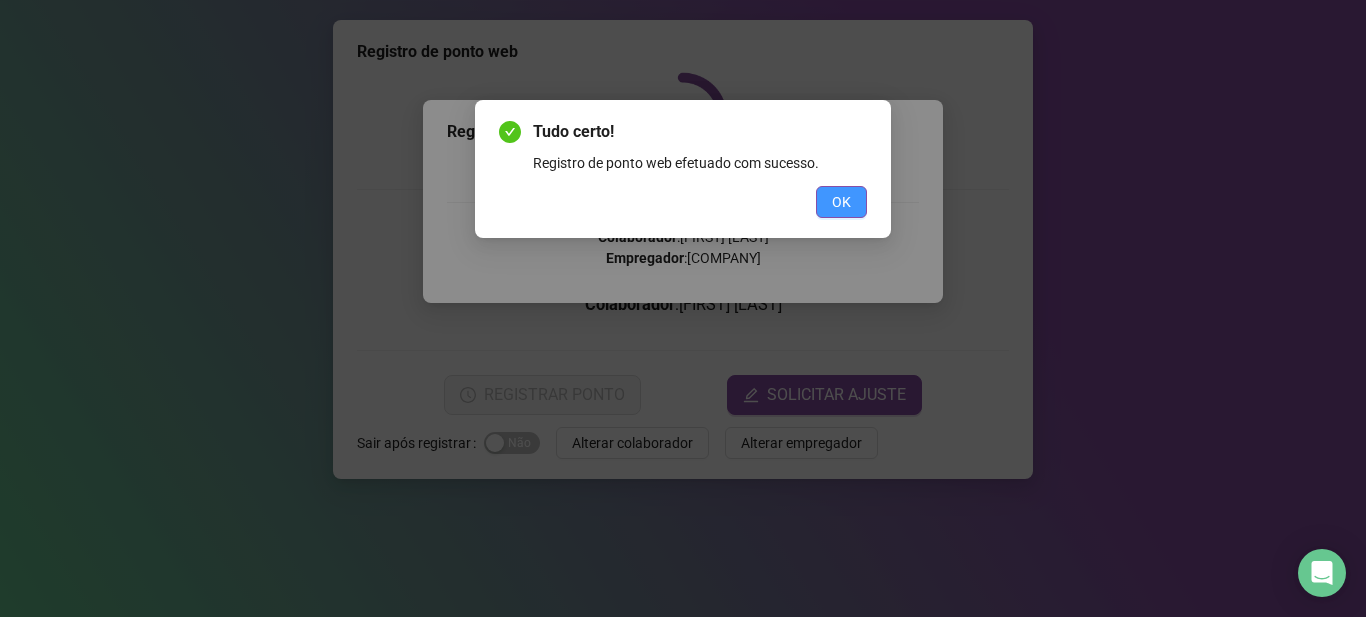 click on "OK" at bounding box center (841, 202) 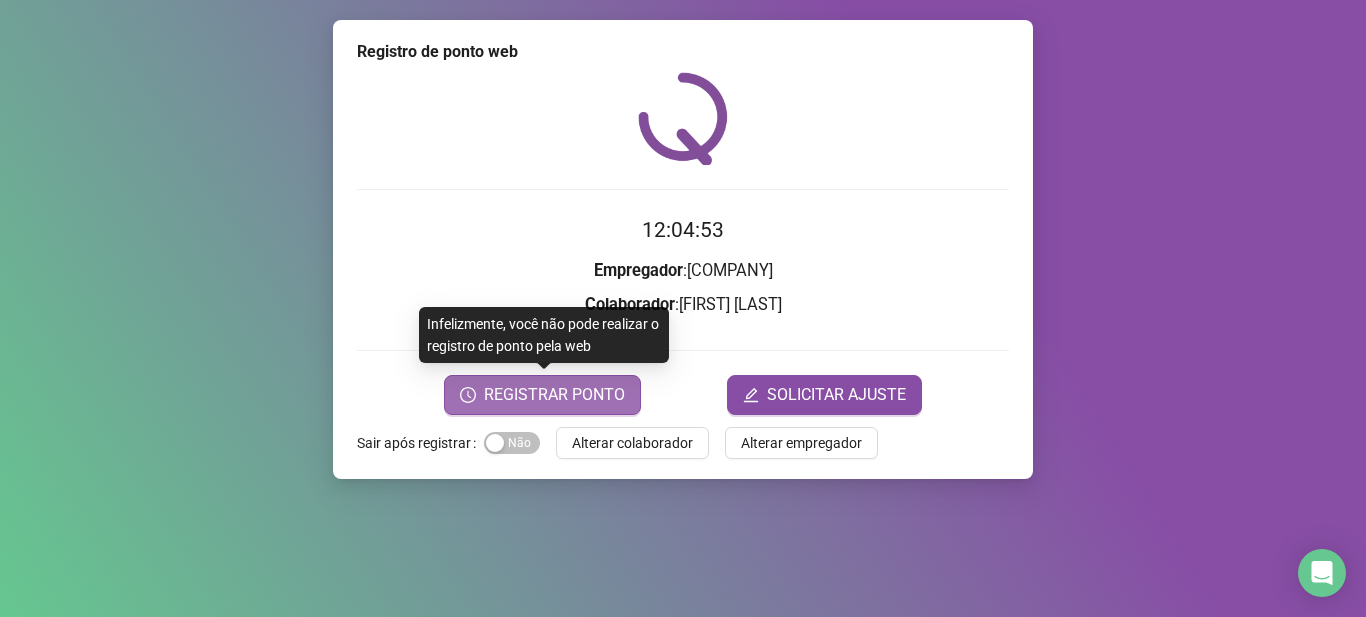 click on "REGISTRAR PONTO" at bounding box center [554, 395] 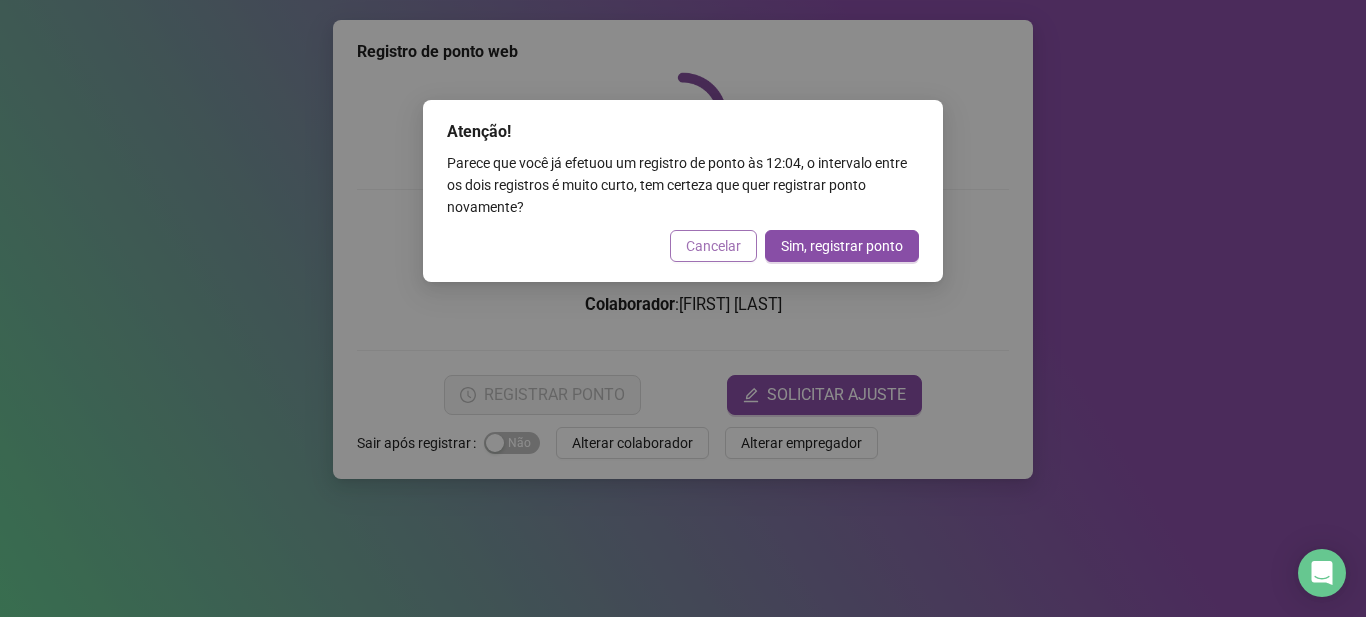 click on "Cancelar" at bounding box center [713, 246] 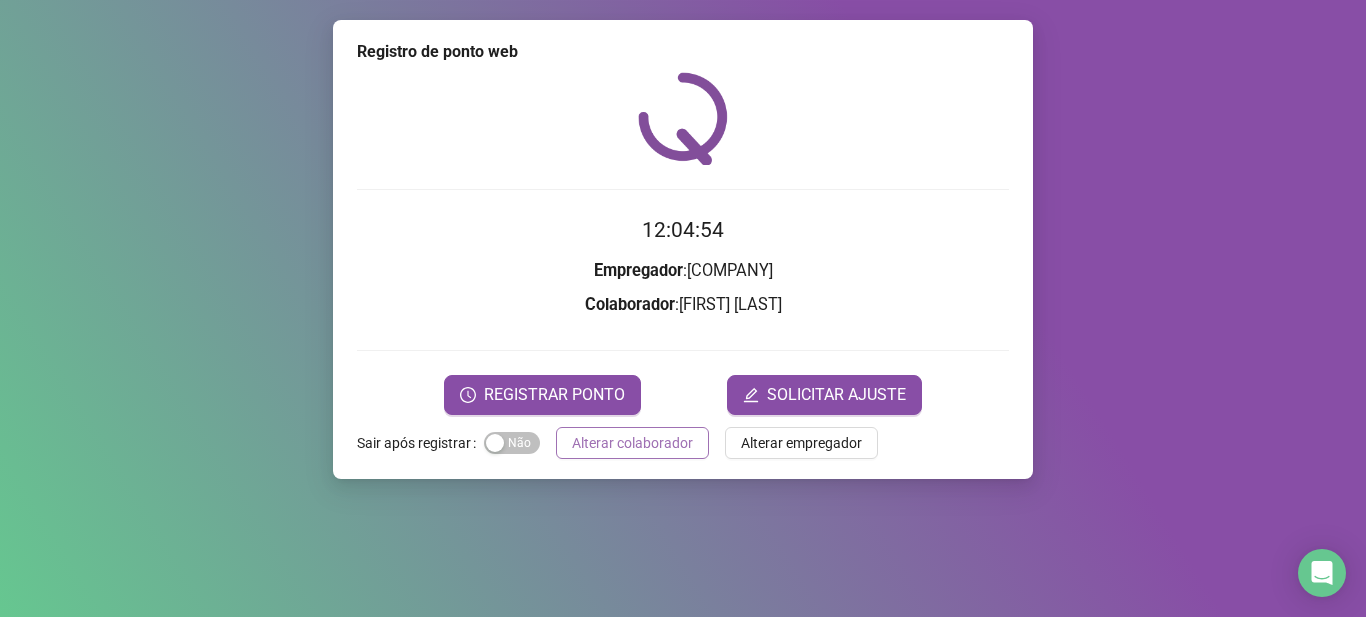 click on "Alterar colaborador" at bounding box center (632, 443) 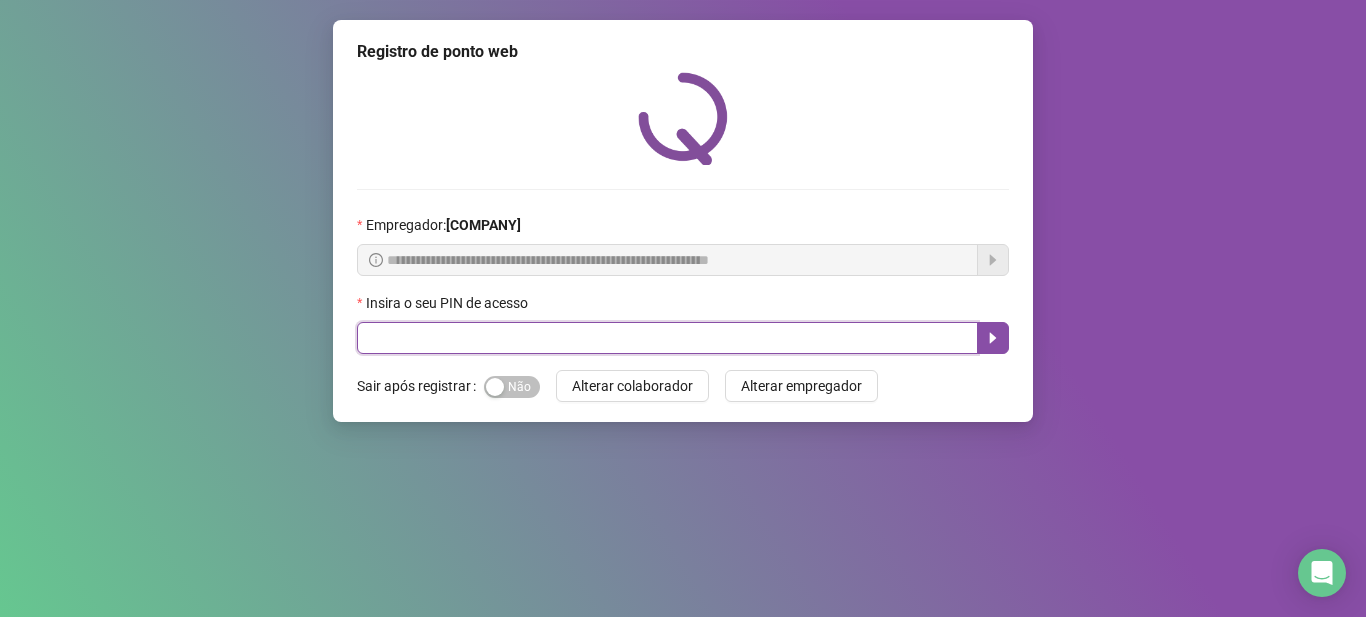 click at bounding box center (667, 338) 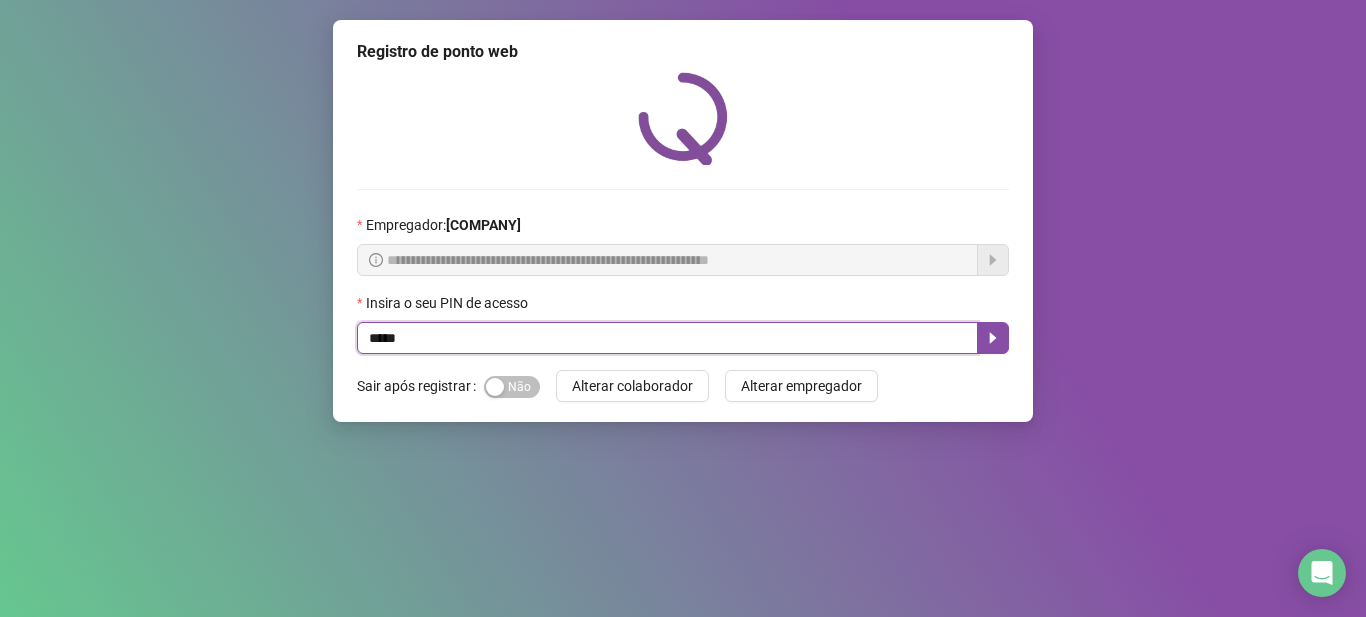 type on "*****" 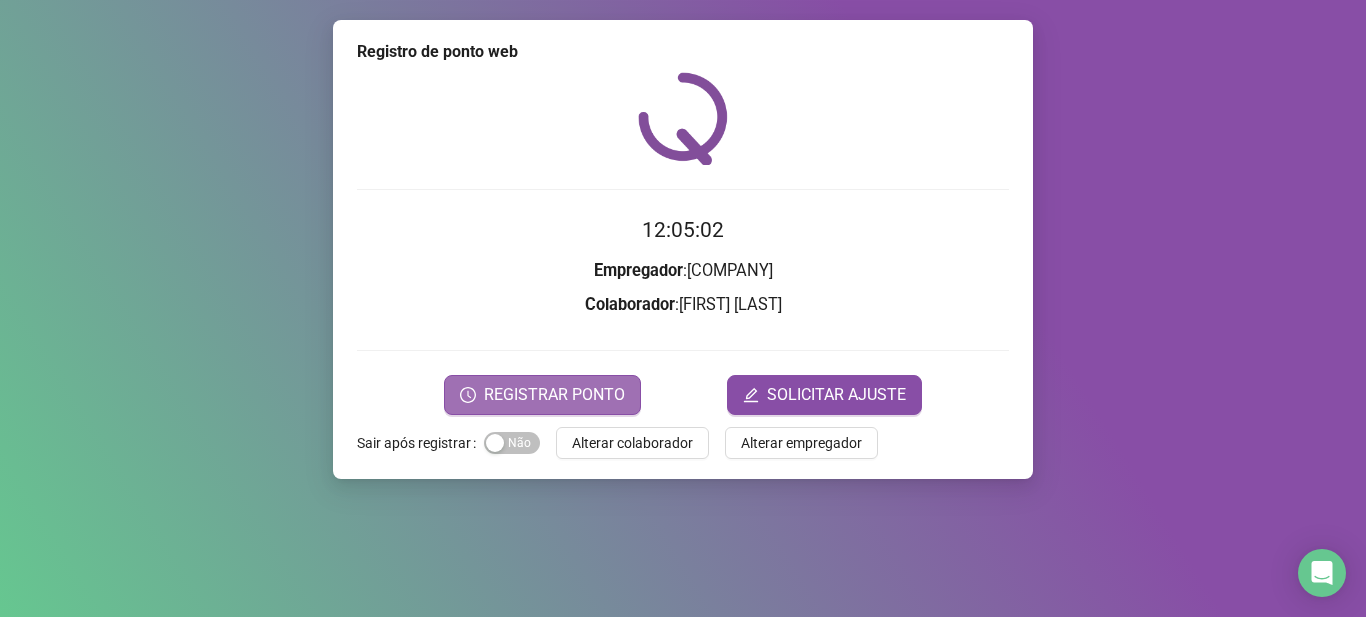 click on "REGISTRAR PONTO" at bounding box center (554, 395) 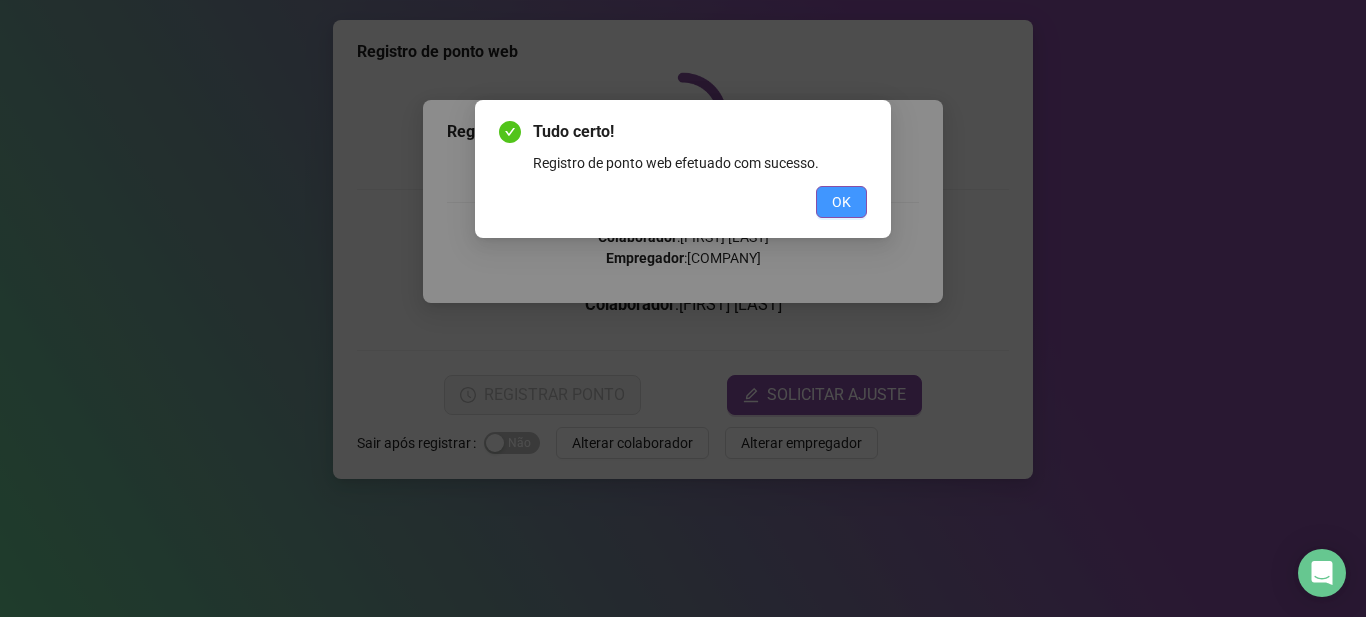 click on "OK" at bounding box center [841, 202] 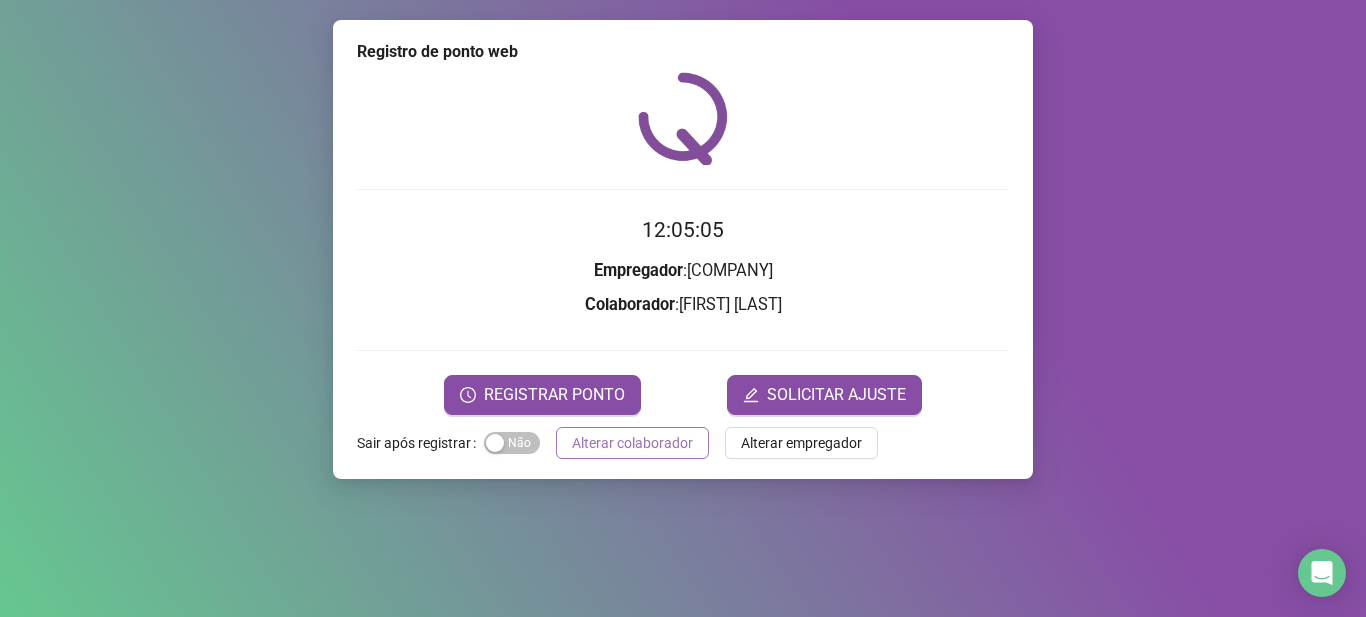 click on "Alterar colaborador" at bounding box center [632, 443] 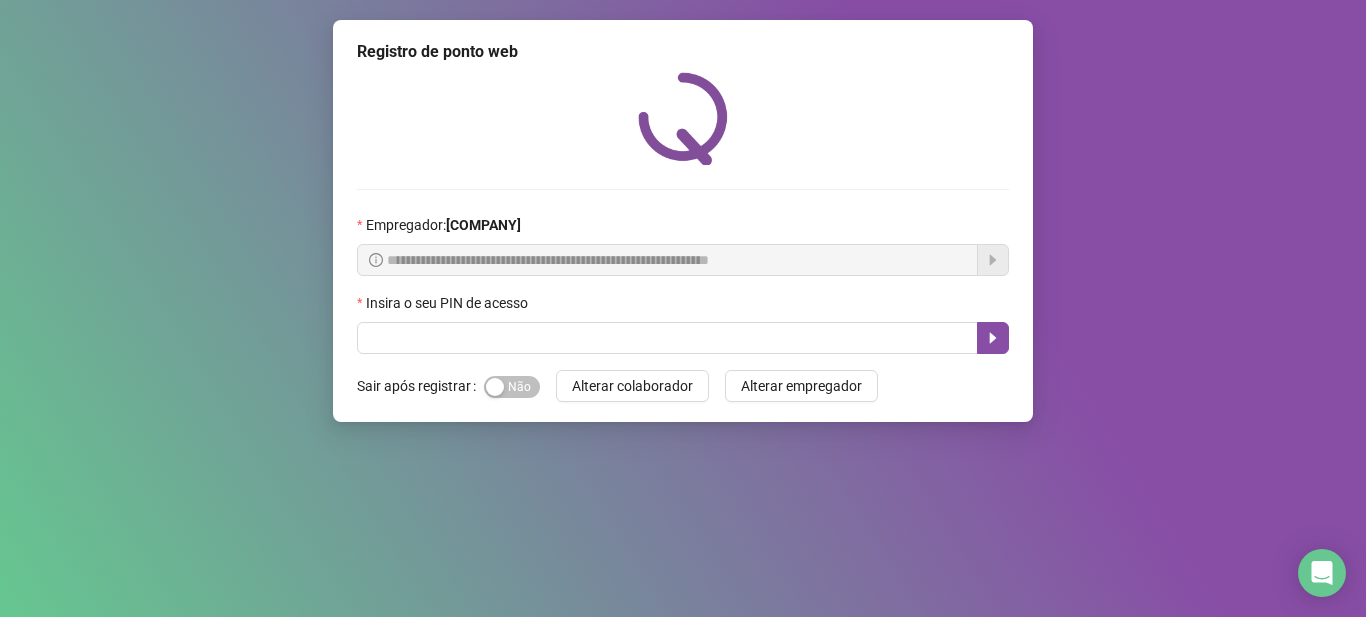 click on "Insira o seu PIN de acesso" at bounding box center (683, 307) 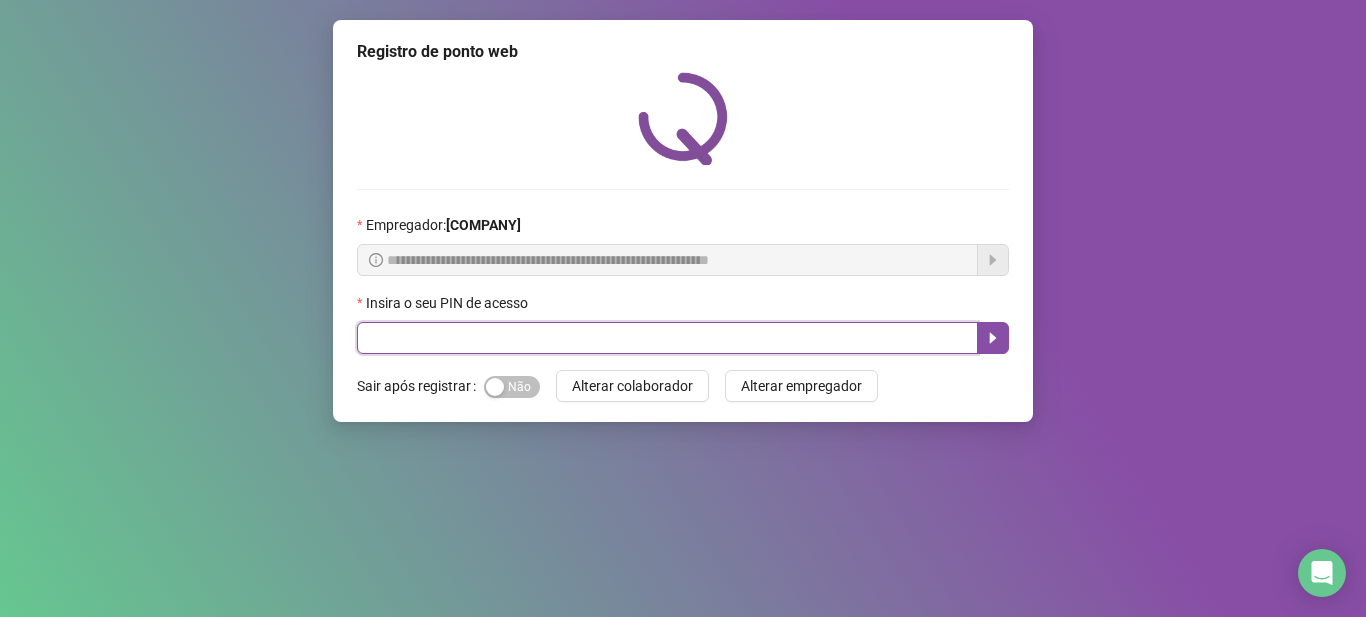 click at bounding box center (667, 338) 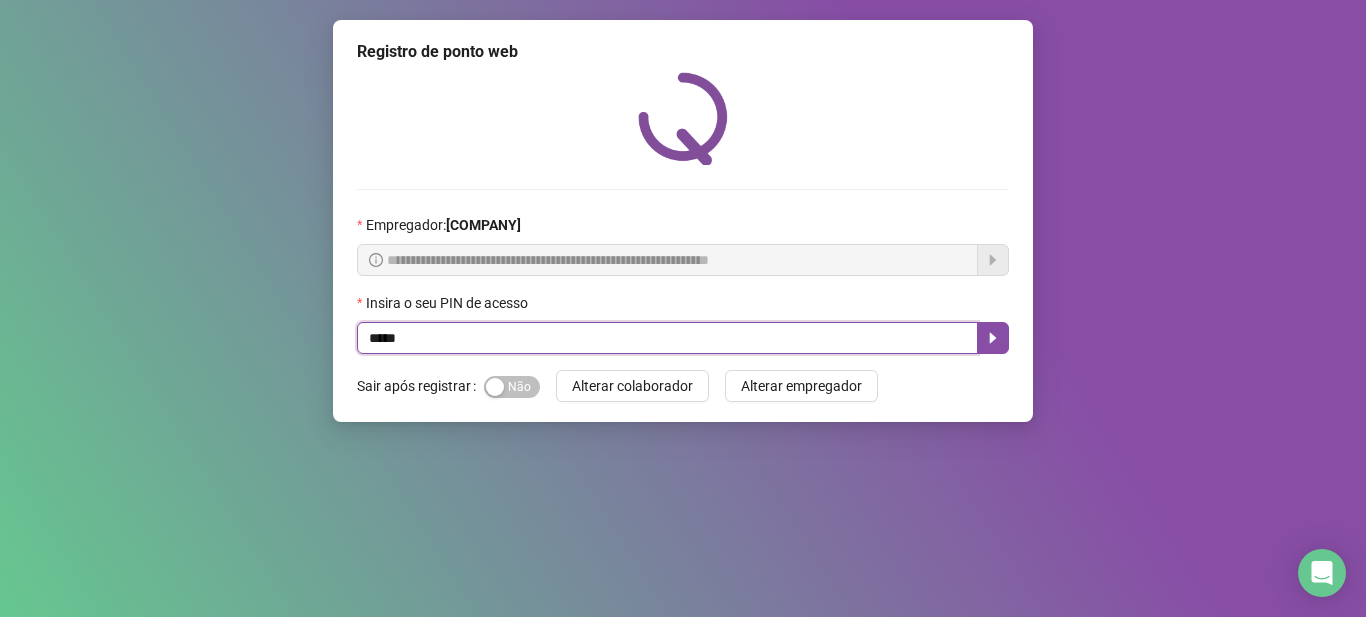 type on "*****" 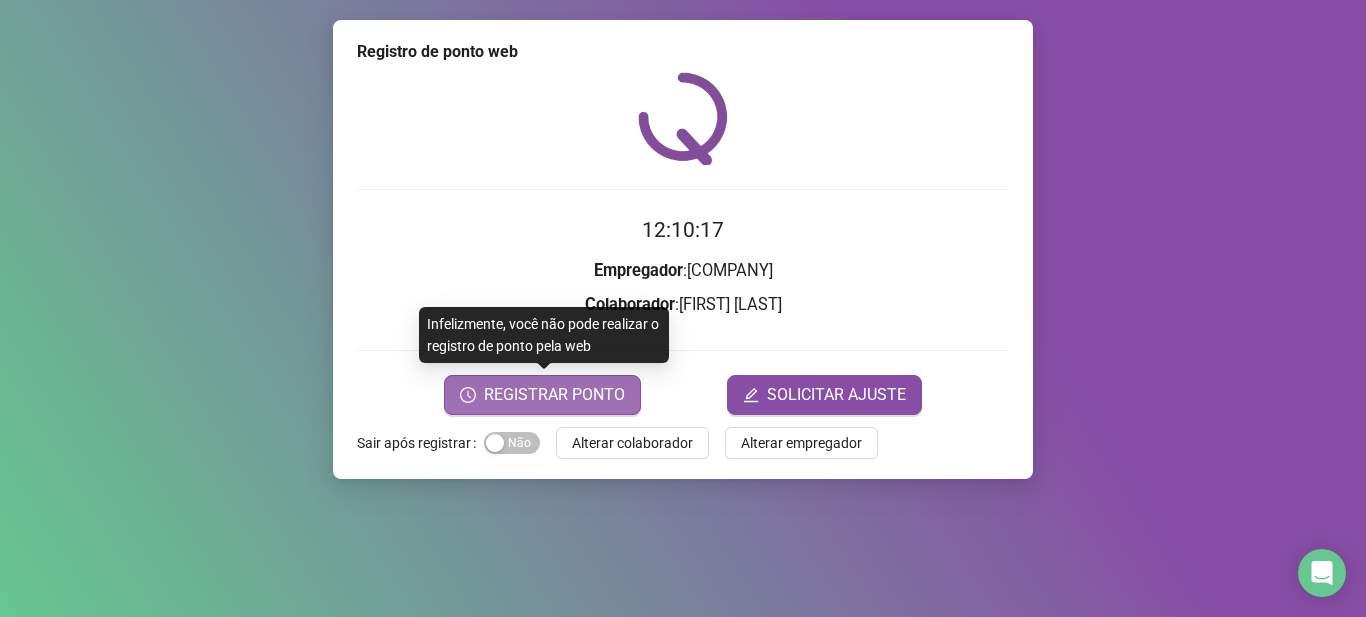 click on "REGISTRAR PONTO" at bounding box center [554, 395] 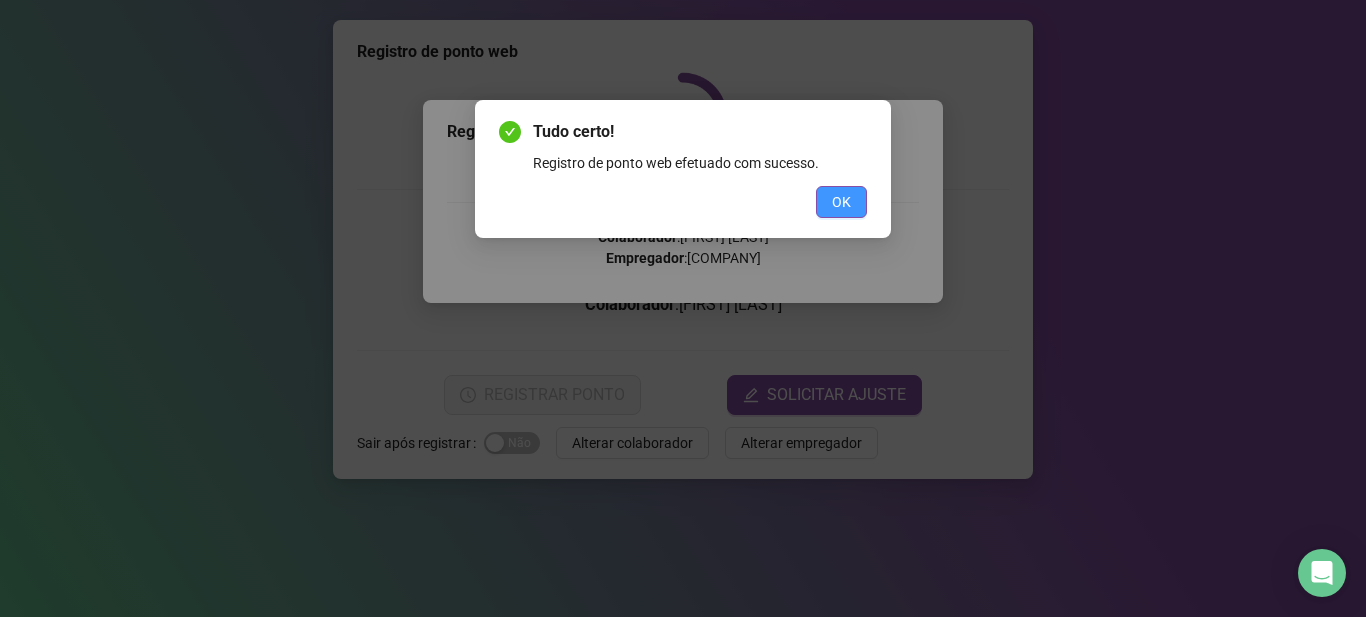 click on "OK" at bounding box center (841, 202) 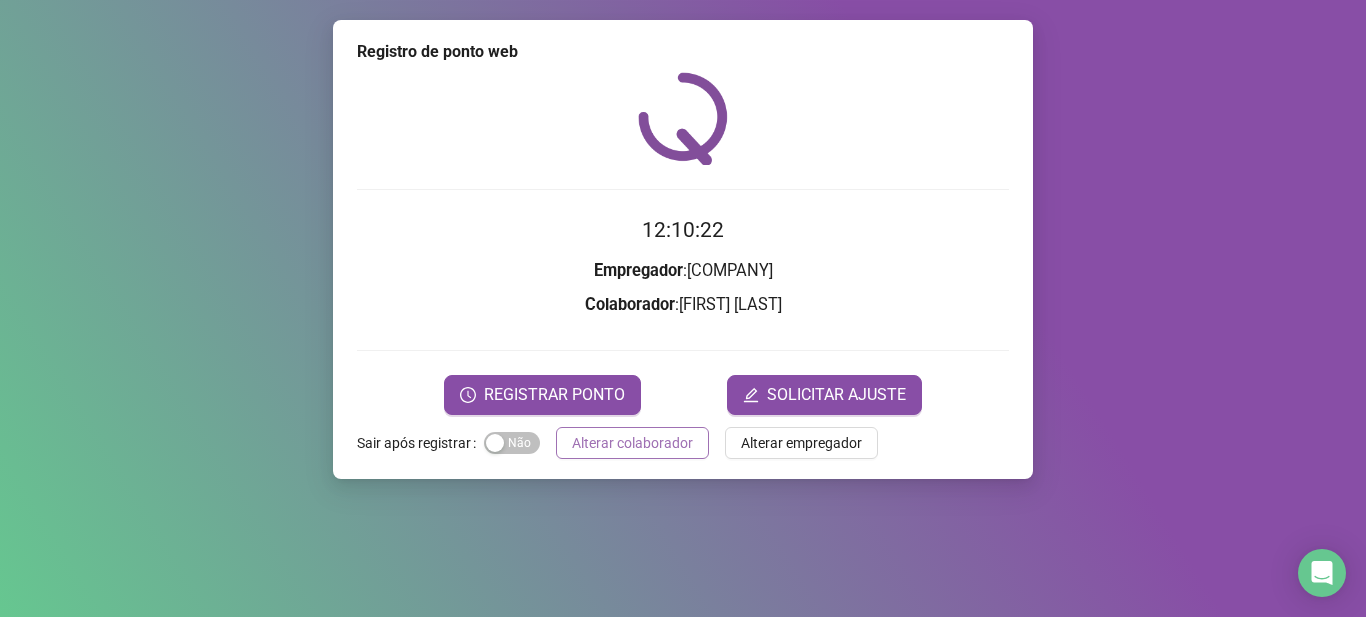 click on "Alterar colaborador" at bounding box center (632, 443) 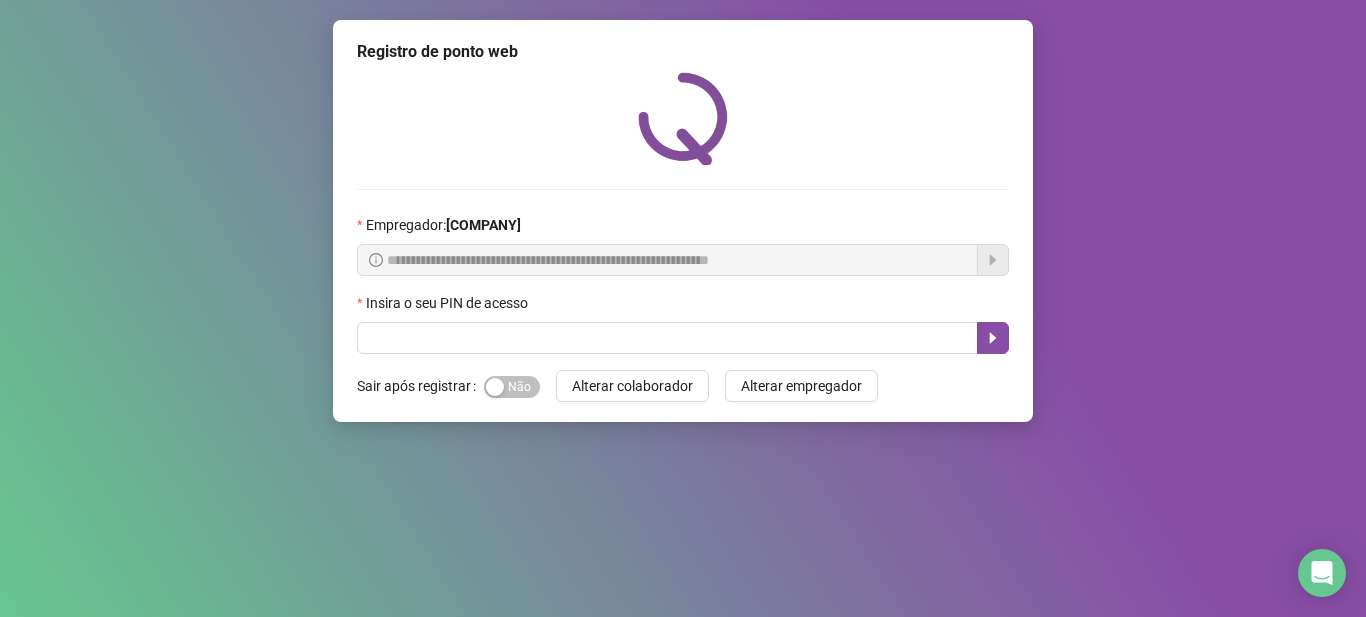 click on "Insira o seu PIN de acesso" at bounding box center (683, 307) 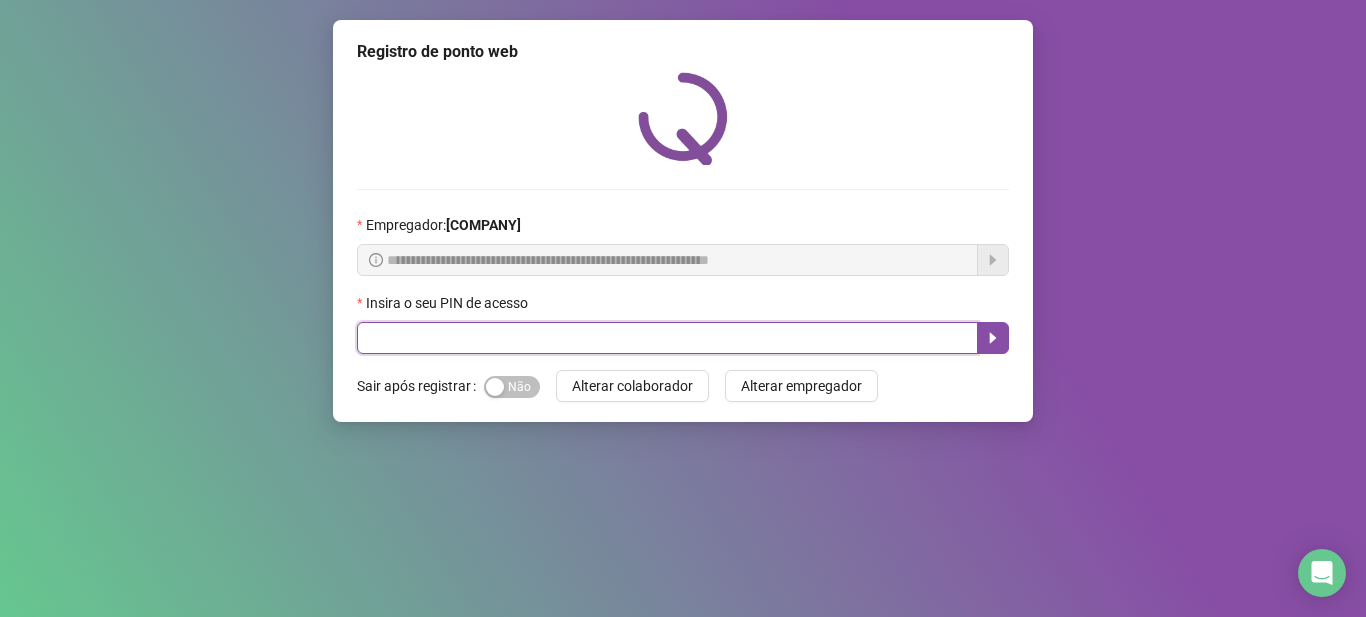 click at bounding box center (667, 338) 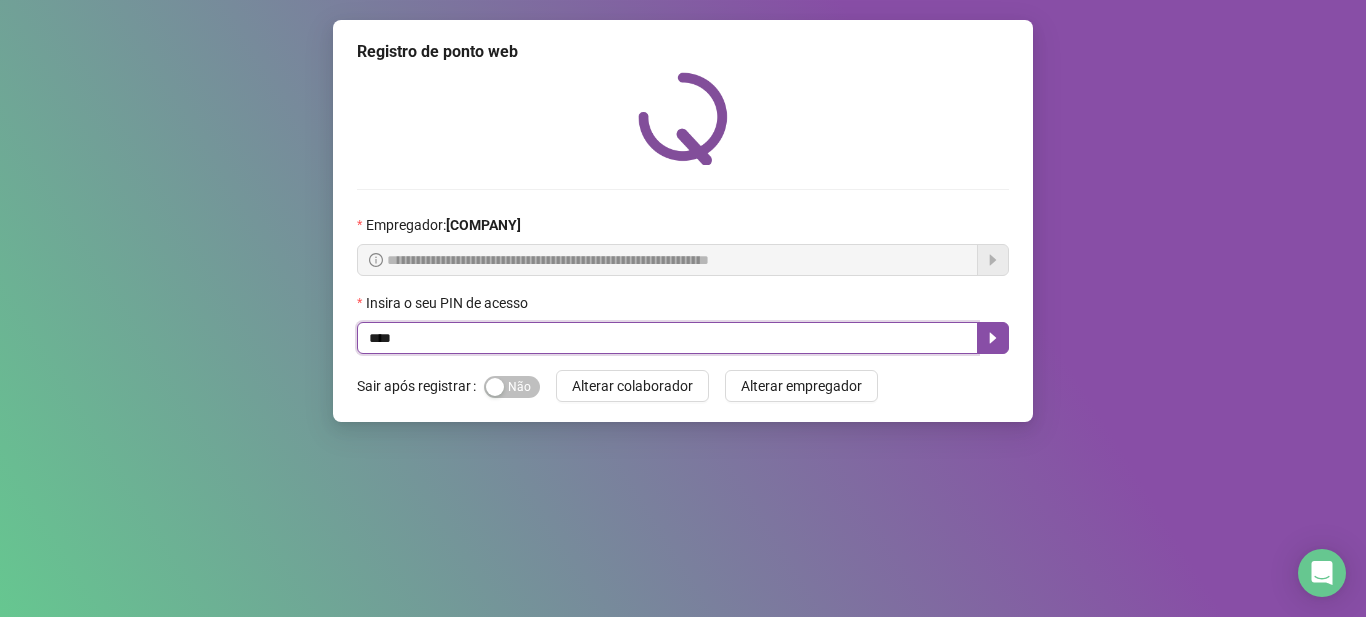 type on "*****" 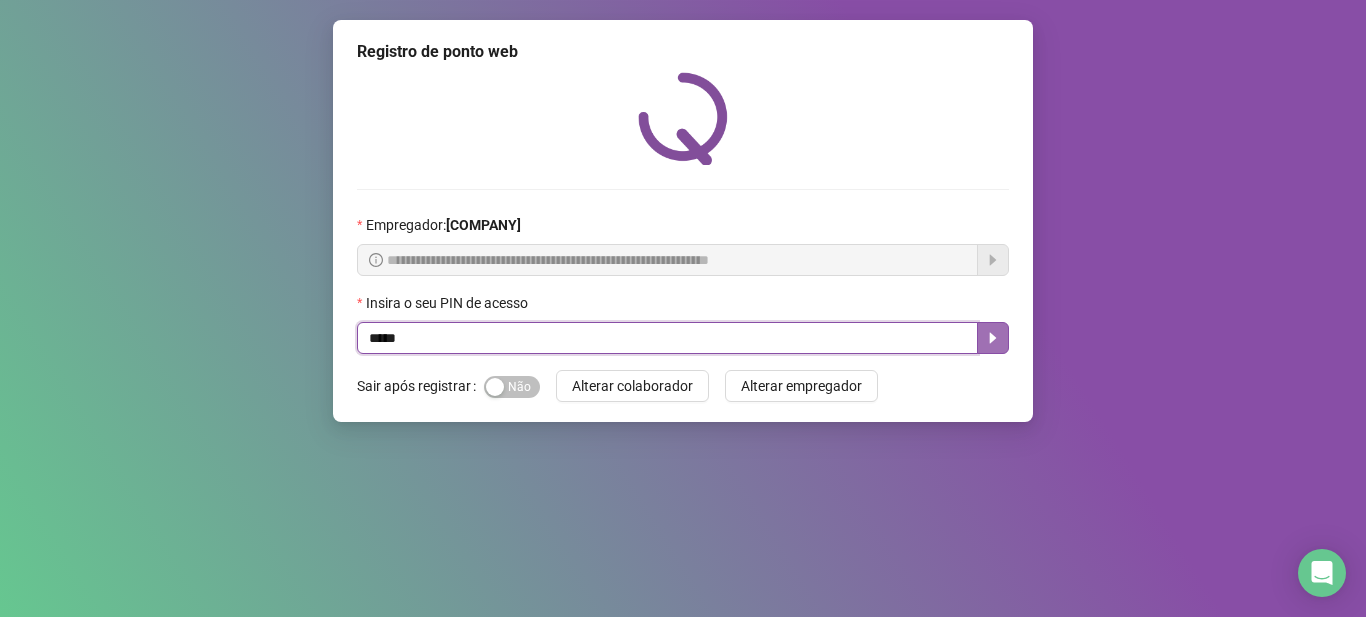 click 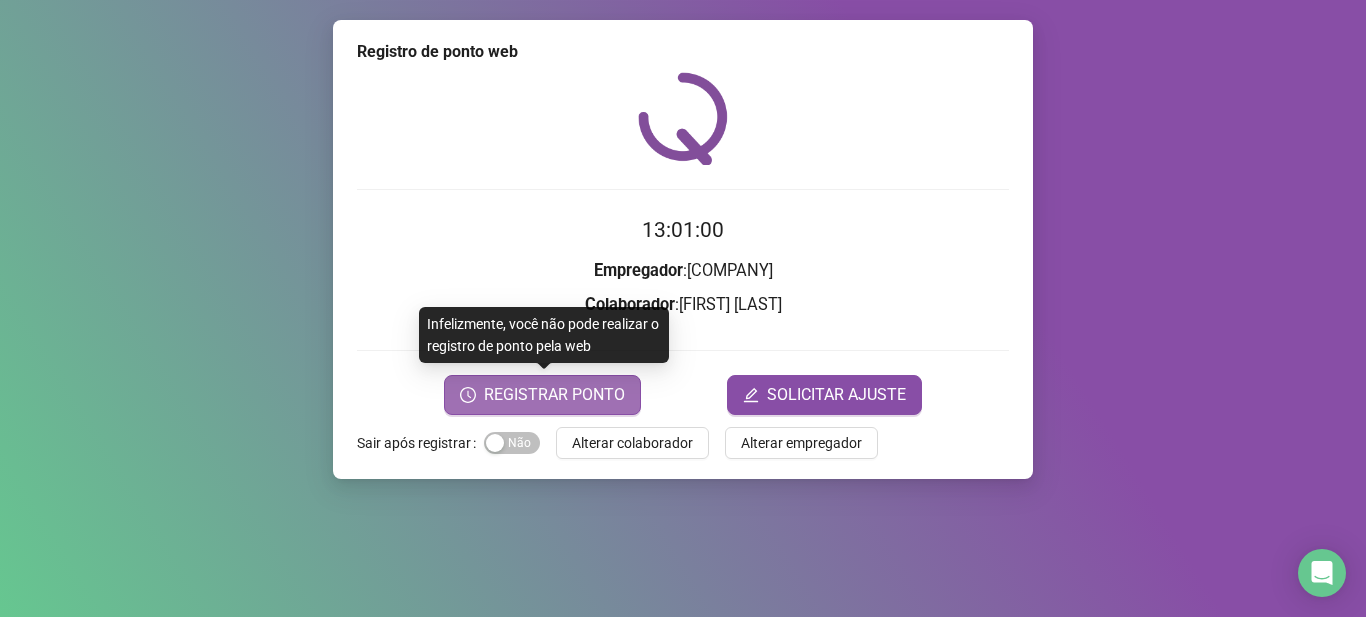 click on "REGISTRAR PONTO" at bounding box center (554, 395) 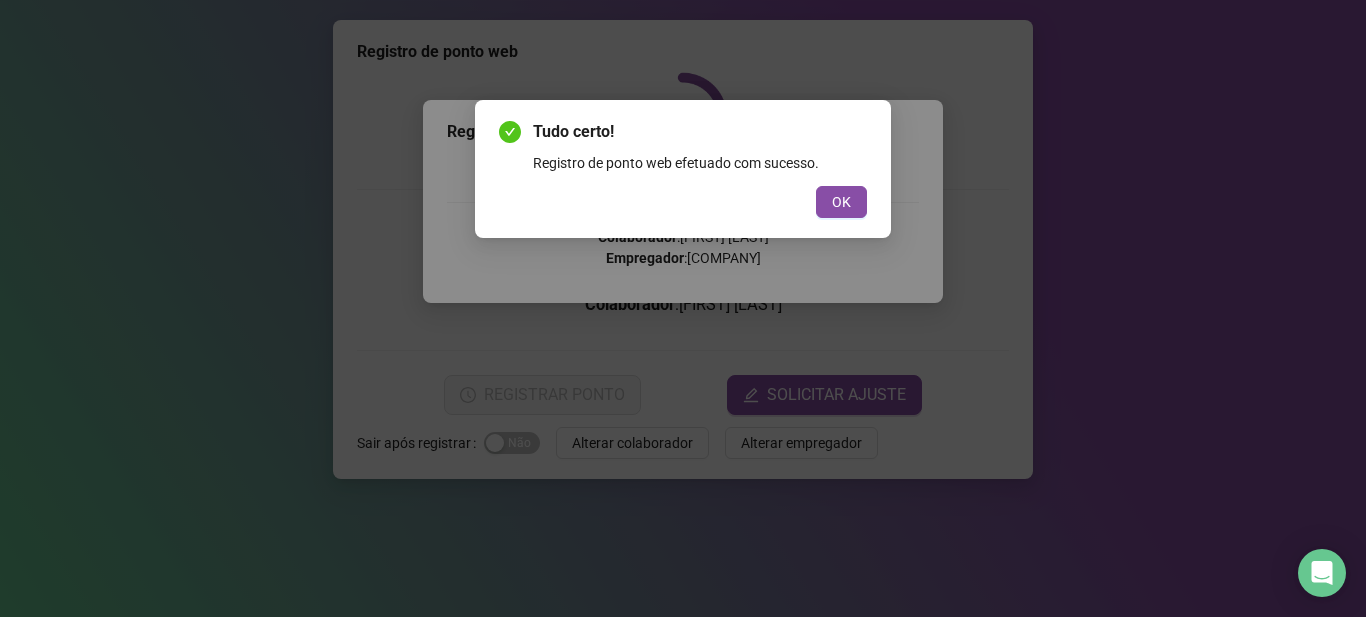 click on "OK" at bounding box center [683, 202] 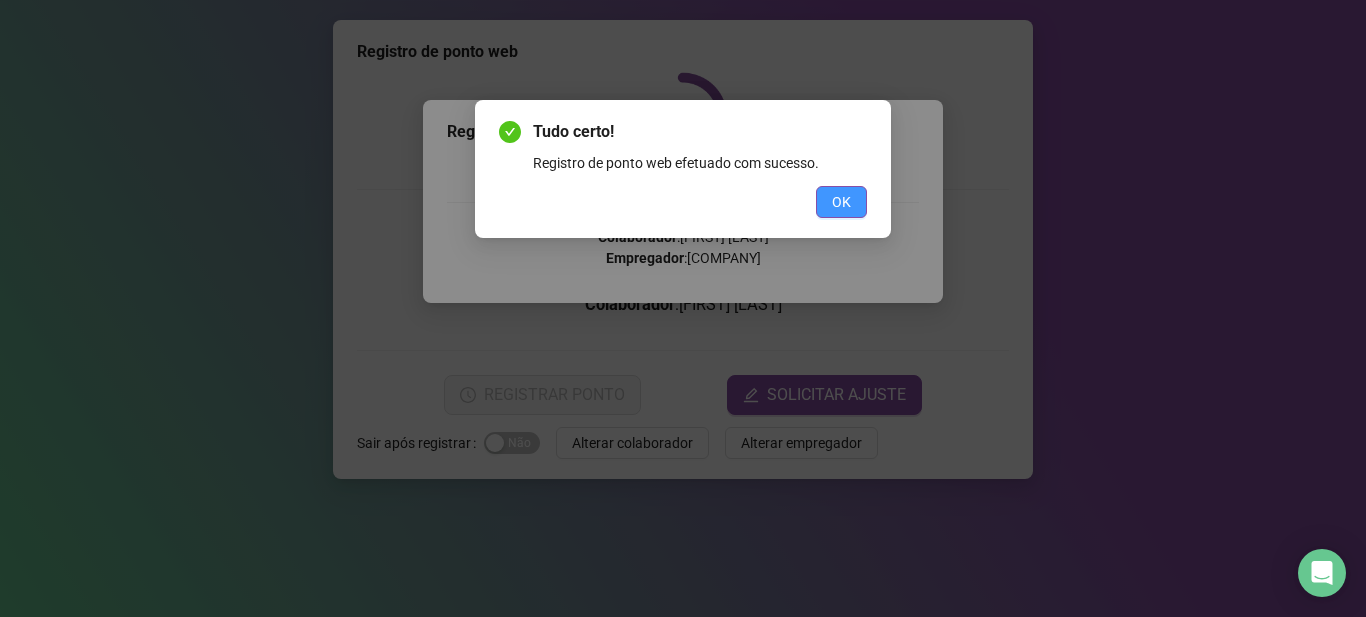 click on "OK" at bounding box center [841, 202] 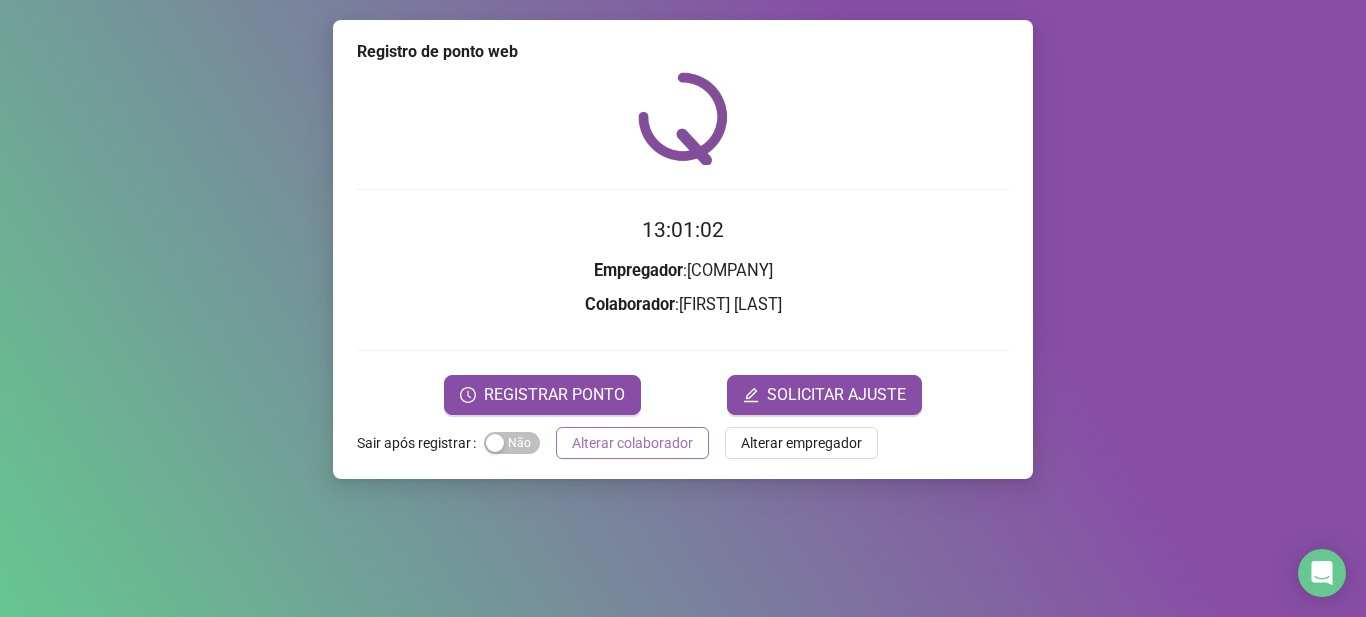 click on "Alterar colaborador" at bounding box center [632, 443] 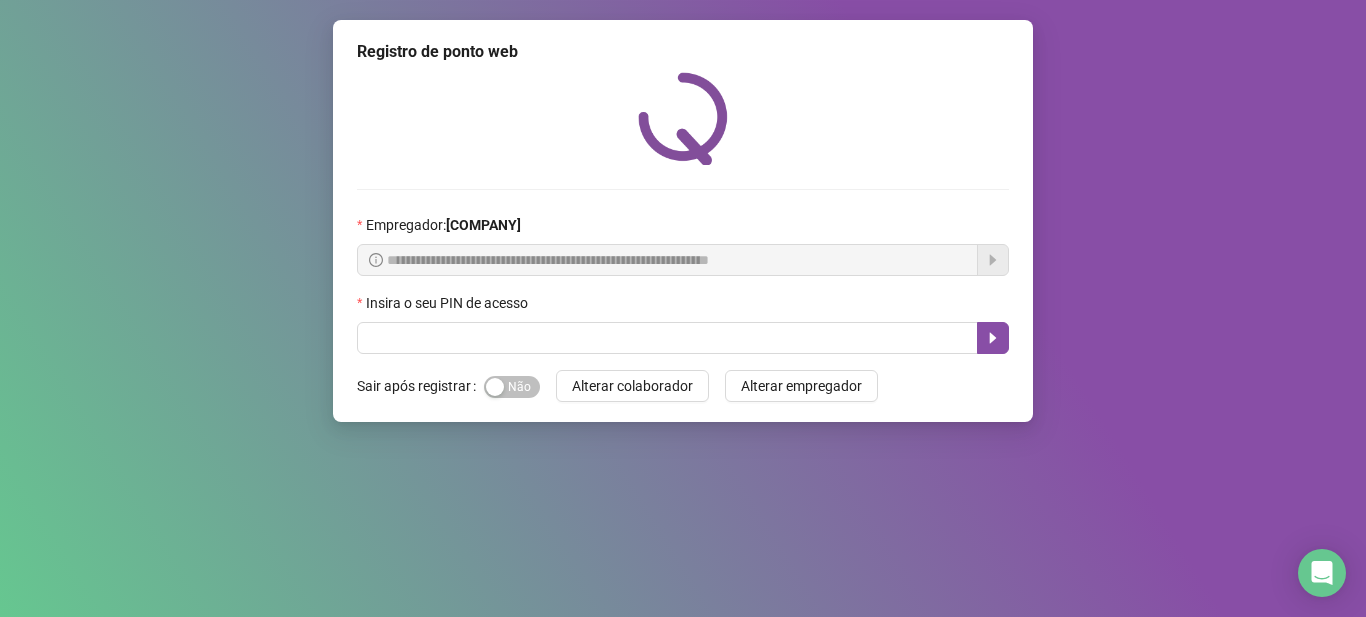click on "Insira o seu PIN de acesso" at bounding box center (683, 307) 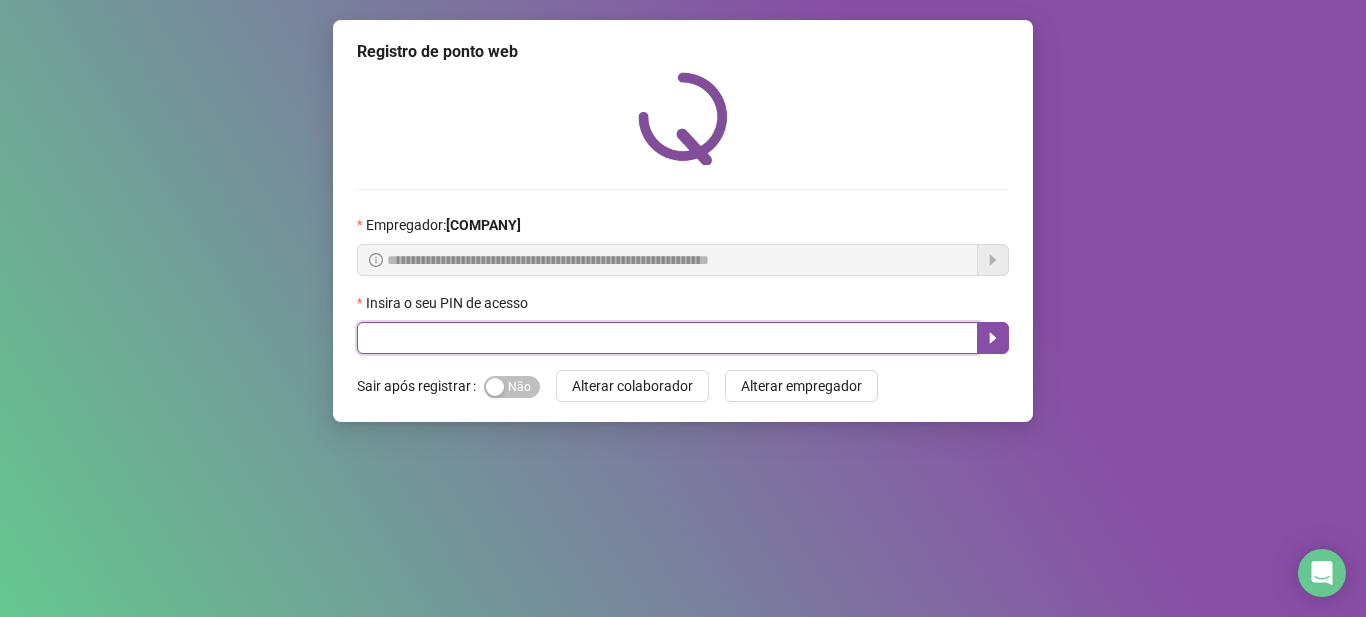 click at bounding box center (667, 338) 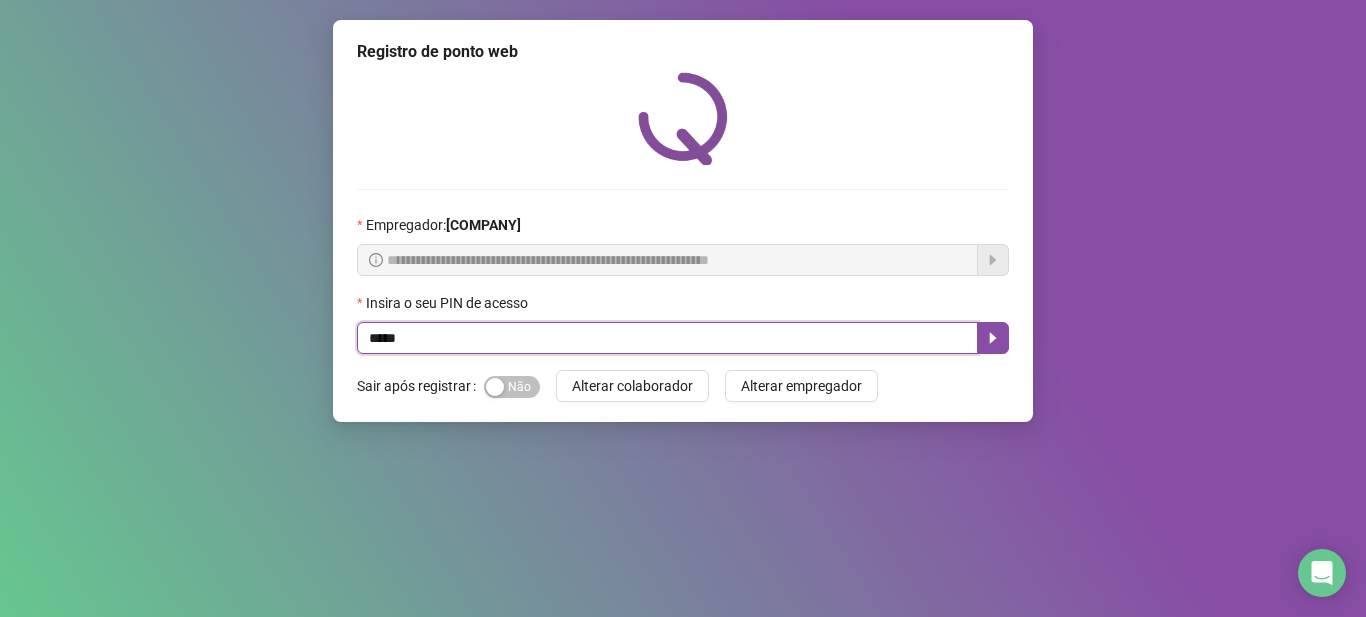 type on "*****" 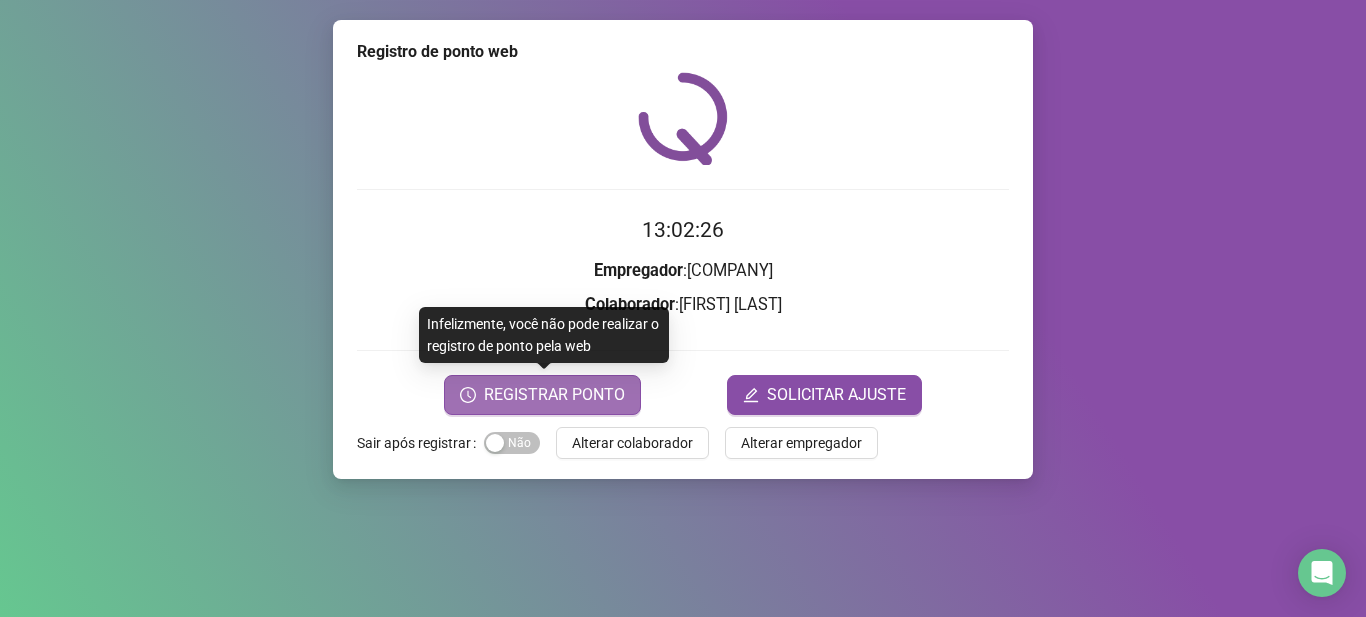 click on "REGISTRAR PONTO" at bounding box center (554, 395) 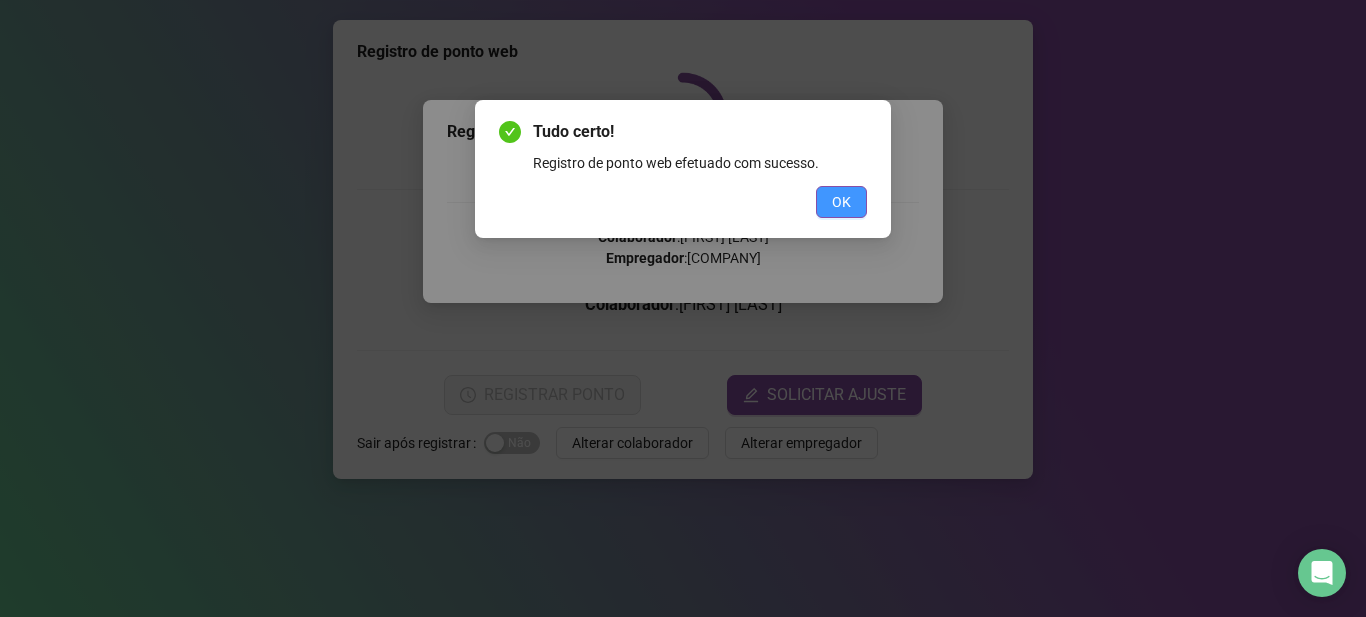 click on "OK" at bounding box center [841, 202] 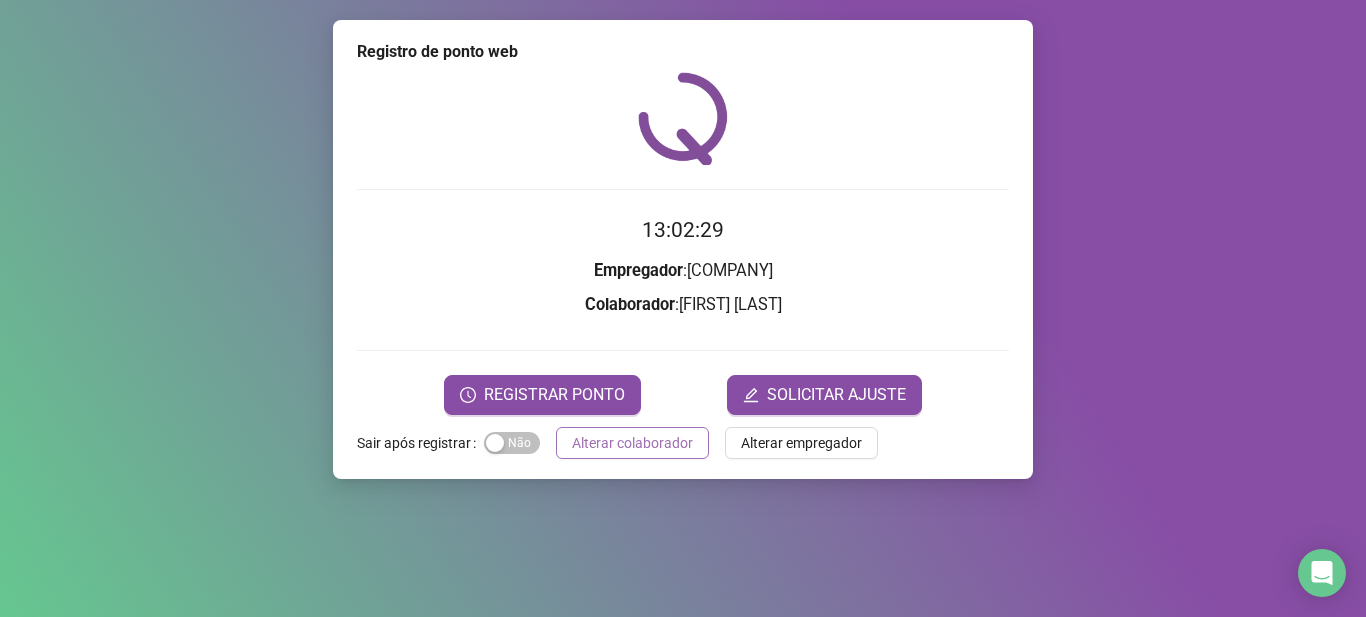 click on "Alterar colaborador" at bounding box center (632, 443) 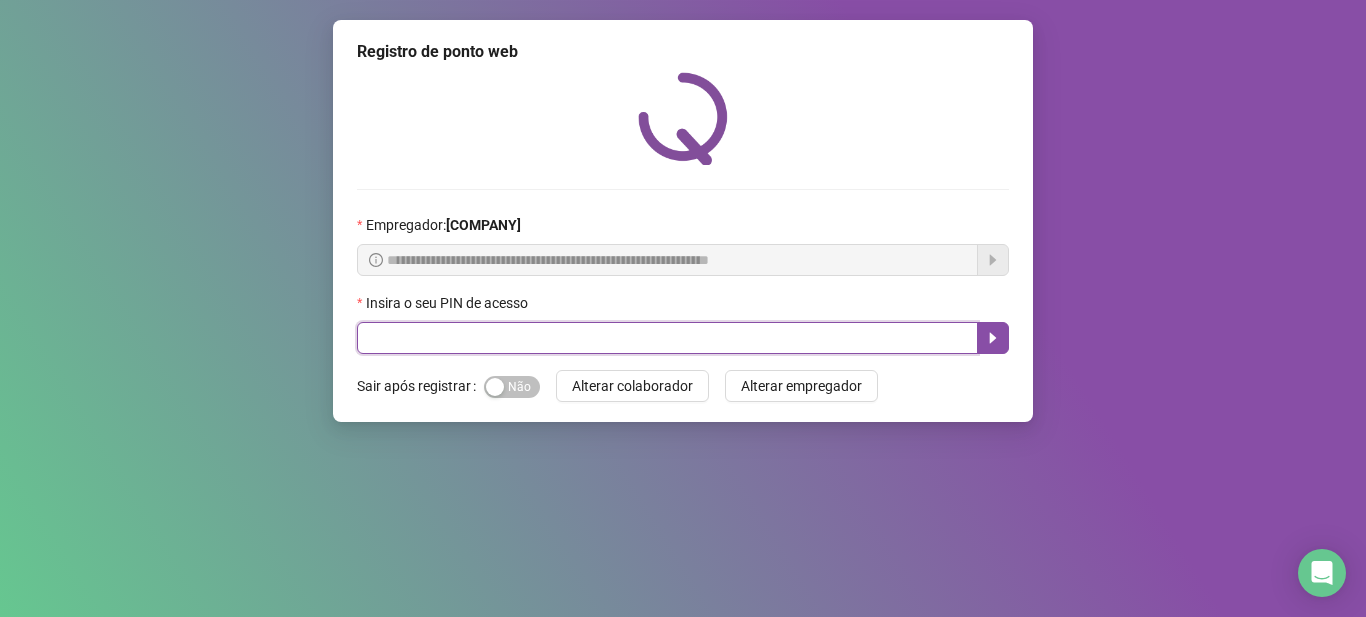click at bounding box center [667, 338] 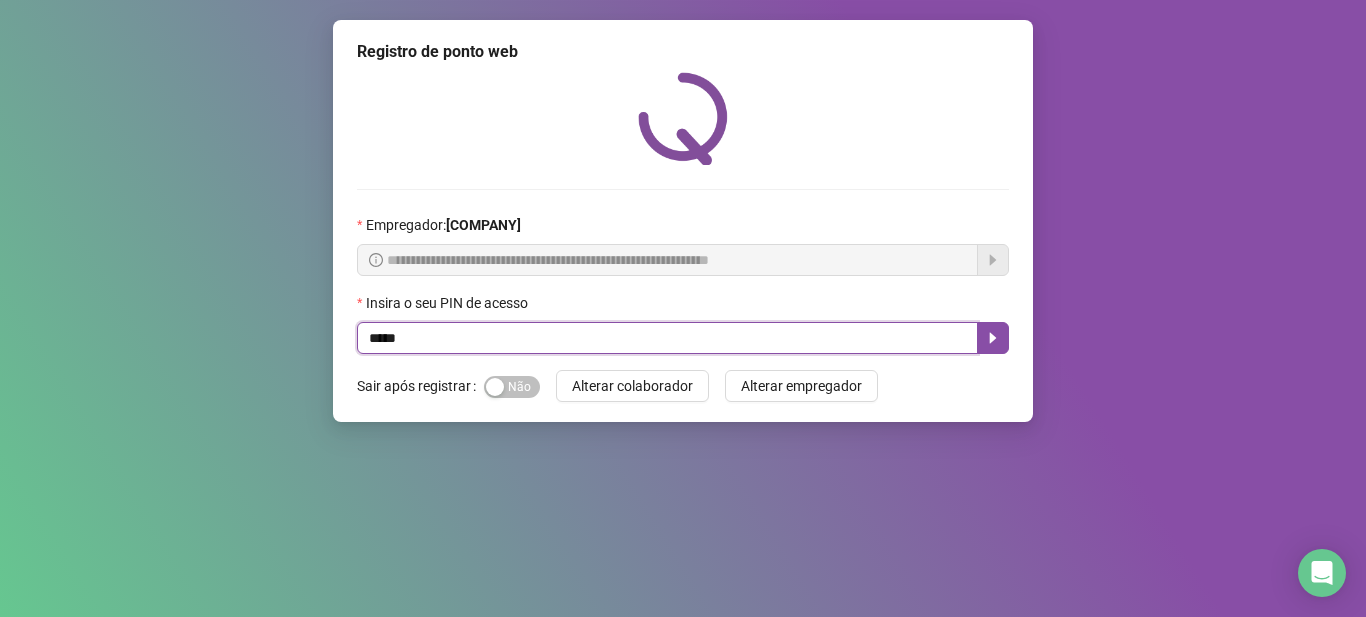 type on "*****" 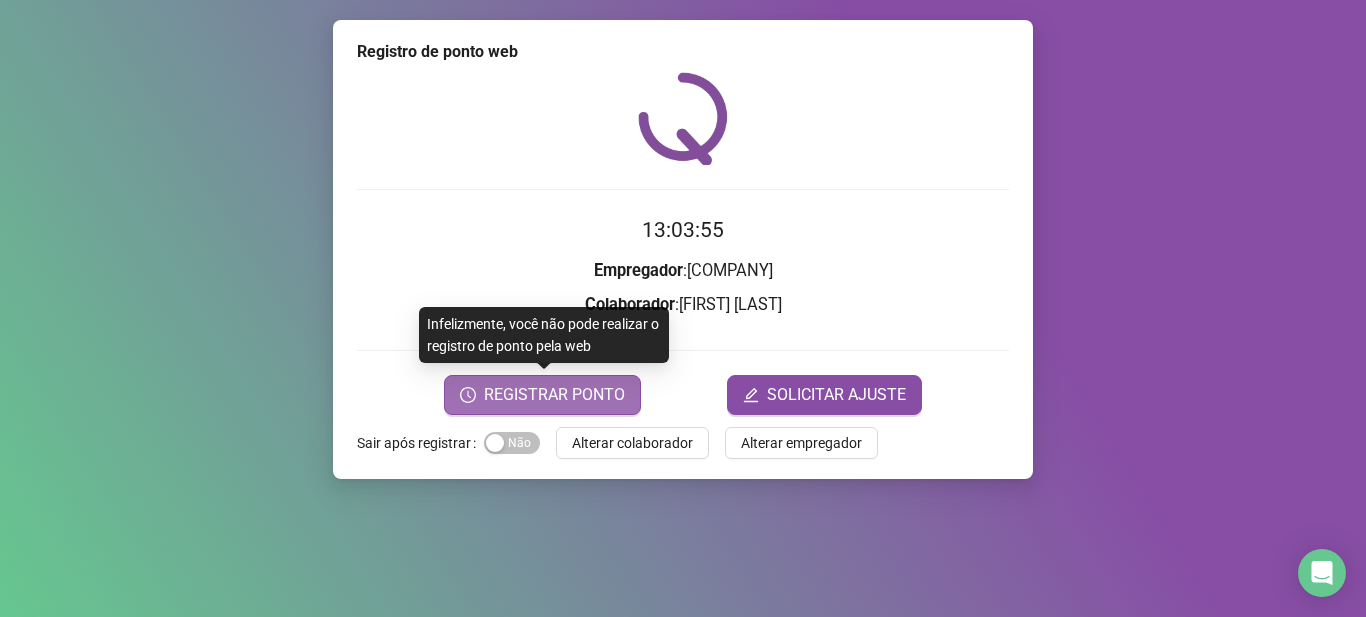 click on "REGISTRAR PONTO" at bounding box center [542, 395] 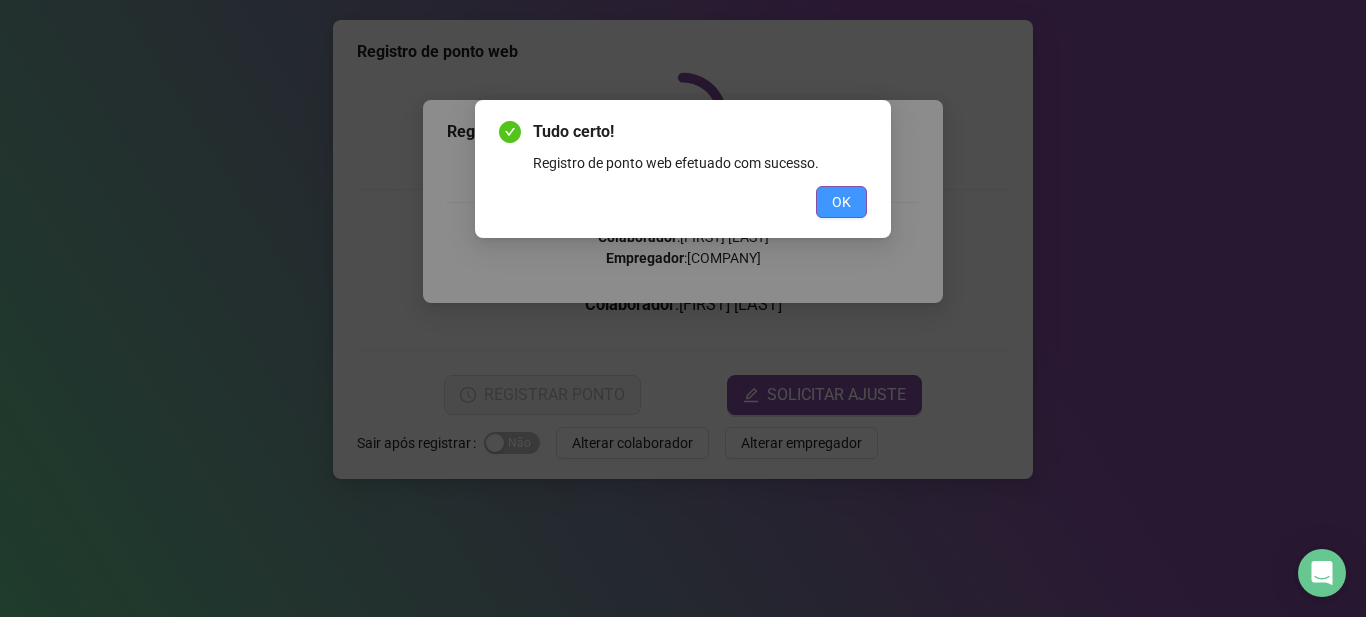 click on "OK" at bounding box center [841, 202] 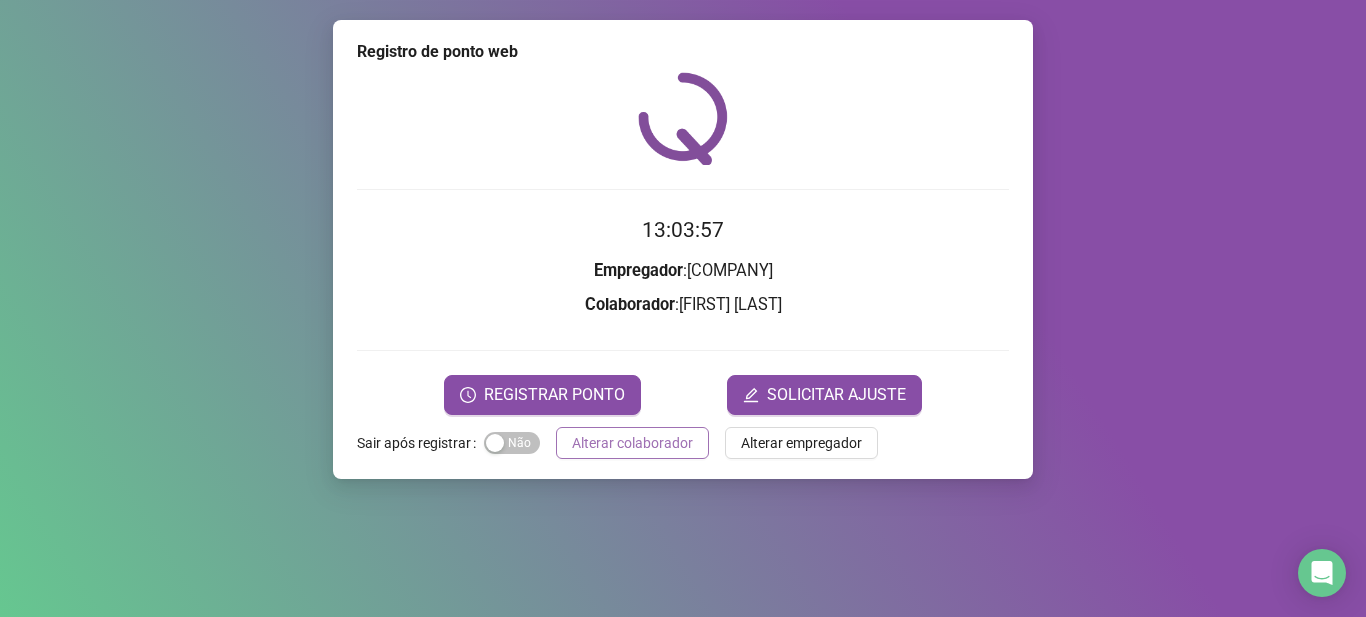 click on "Alterar colaborador" at bounding box center (632, 443) 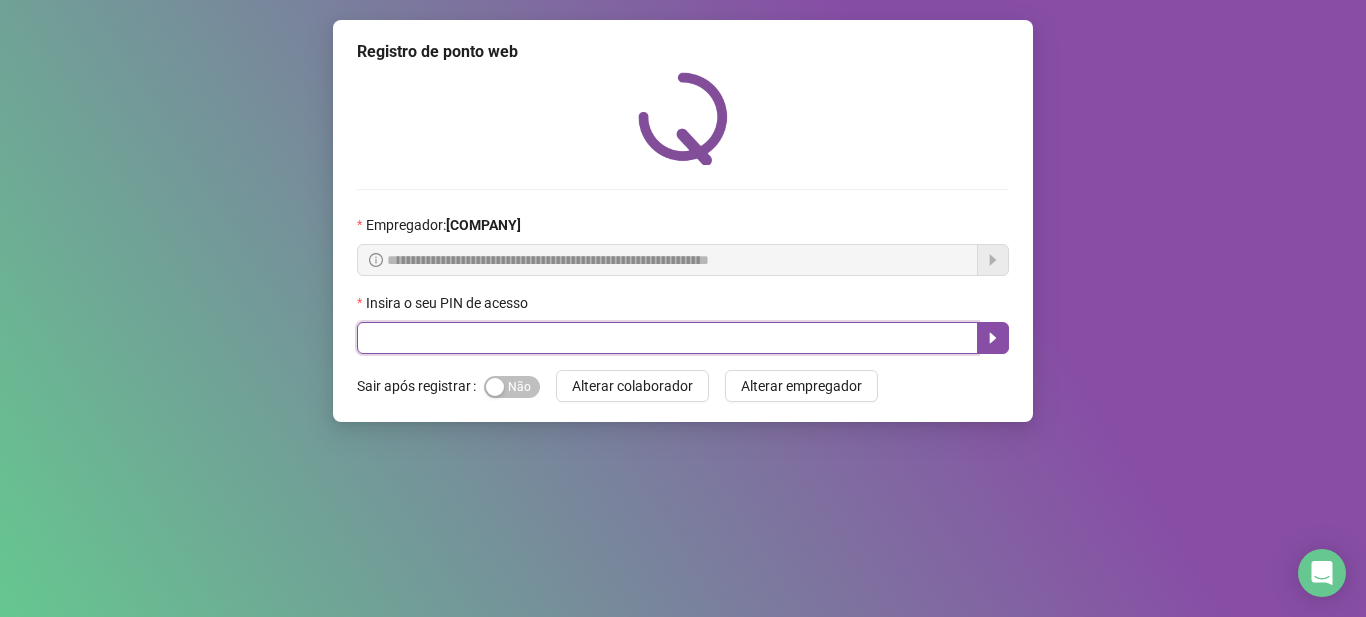 click at bounding box center (667, 338) 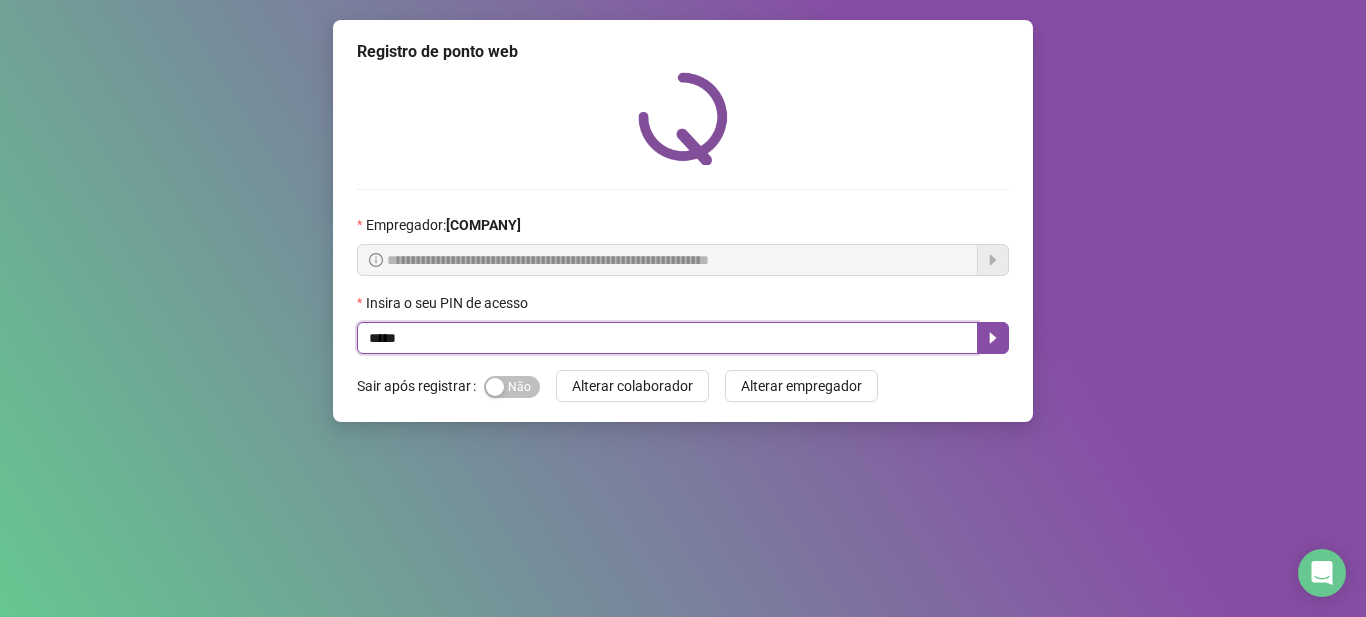 type on "*****" 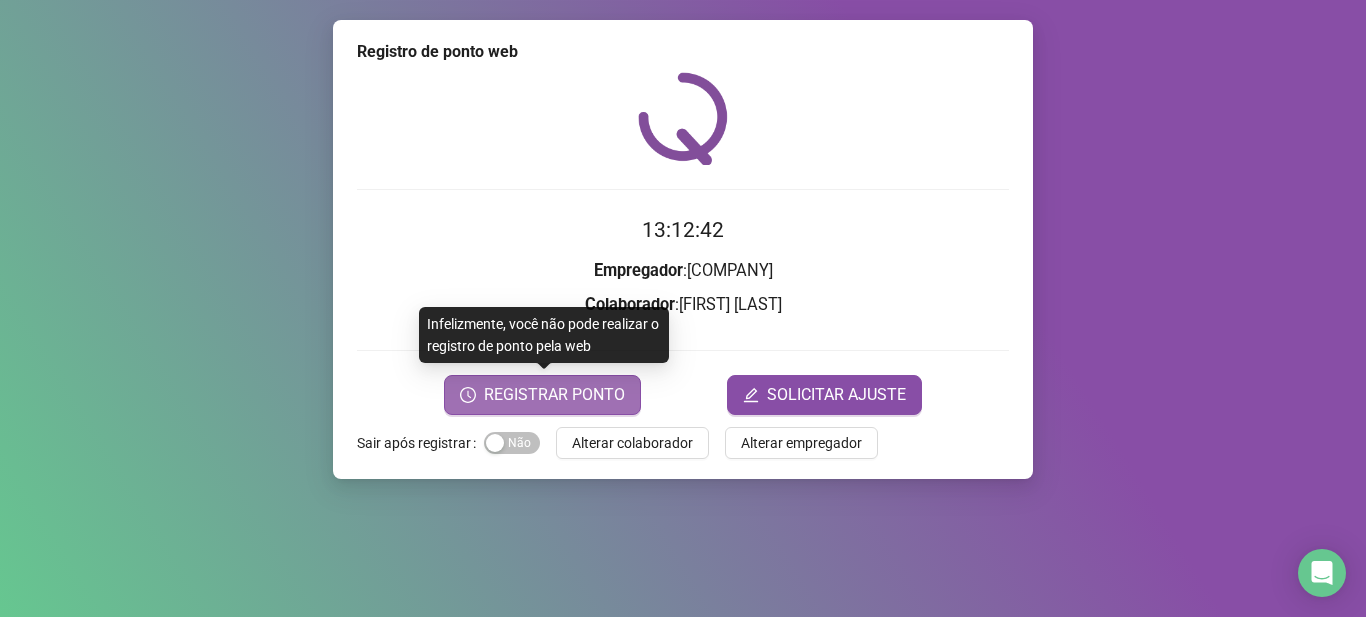 click on "REGISTRAR PONTO" at bounding box center (542, 395) 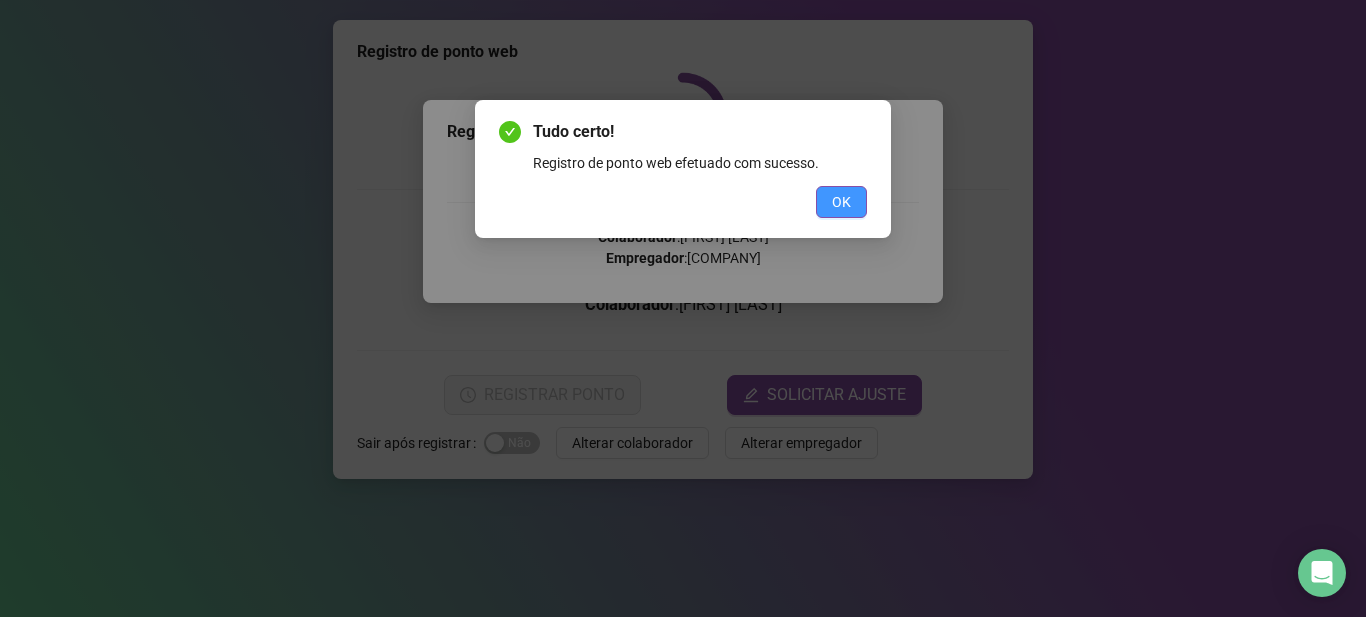click on "OK" at bounding box center [841, 202] 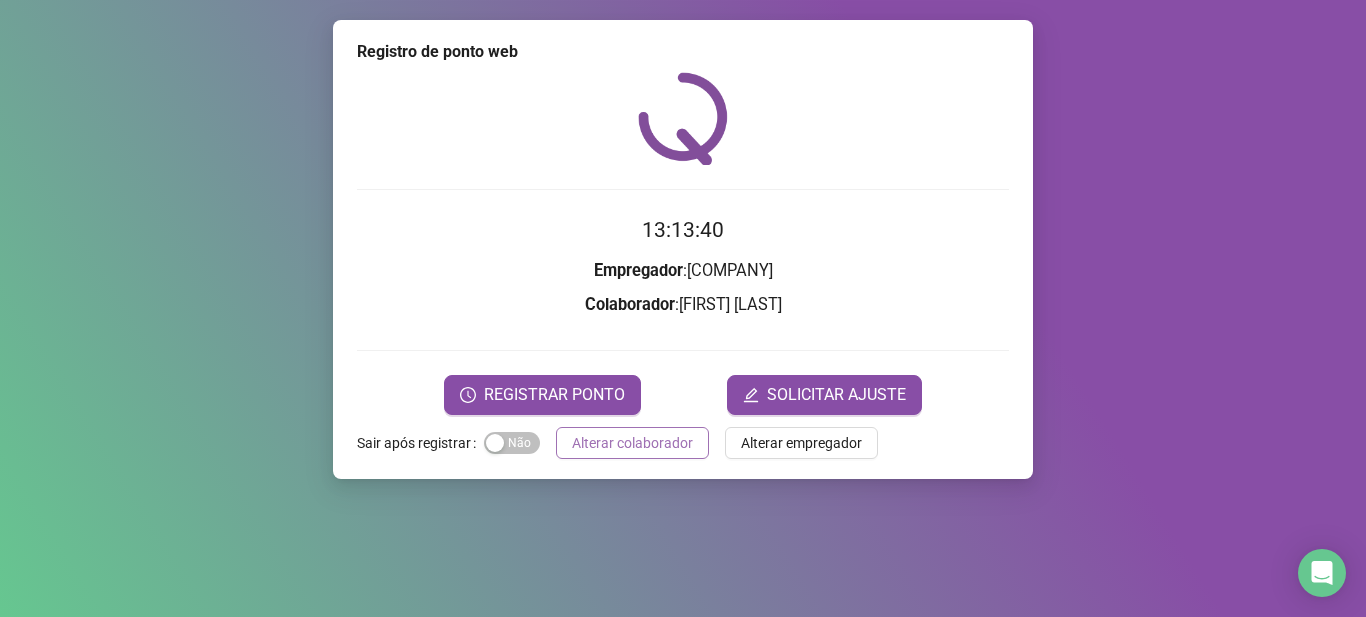 click on "Alterar colaborador" at bounding box center (632, 443) 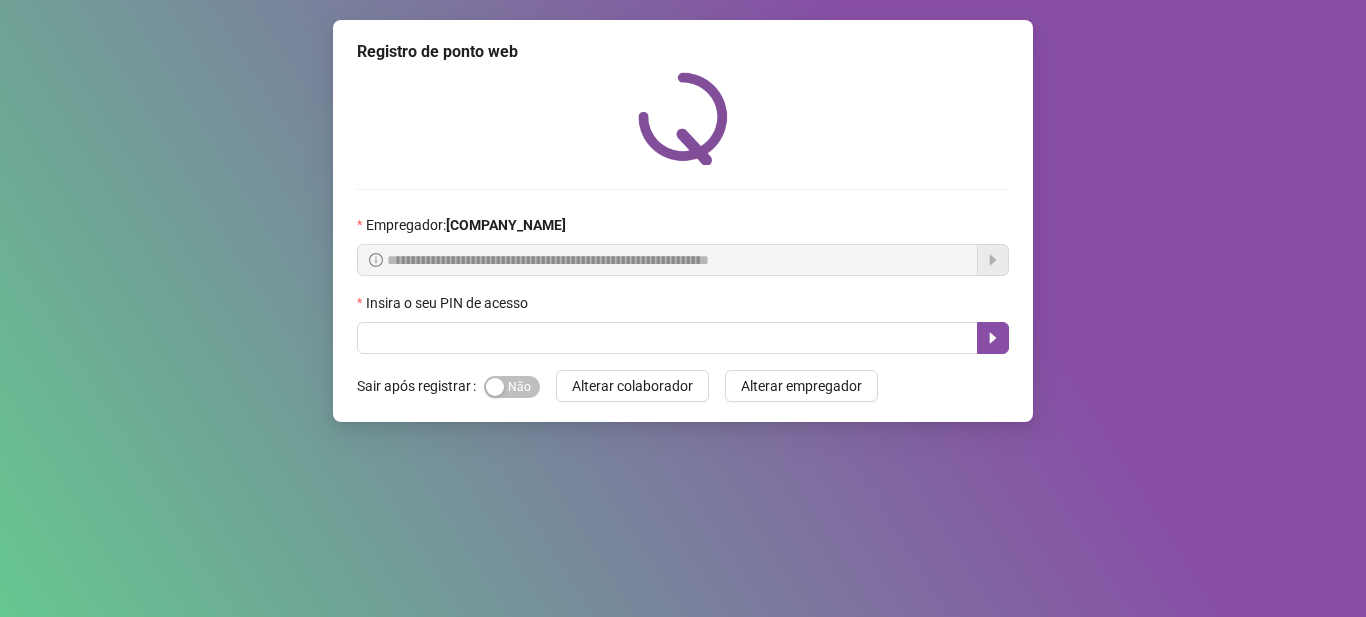 scroll, scrollTop: 0, scrollLeft: 0, axis: both 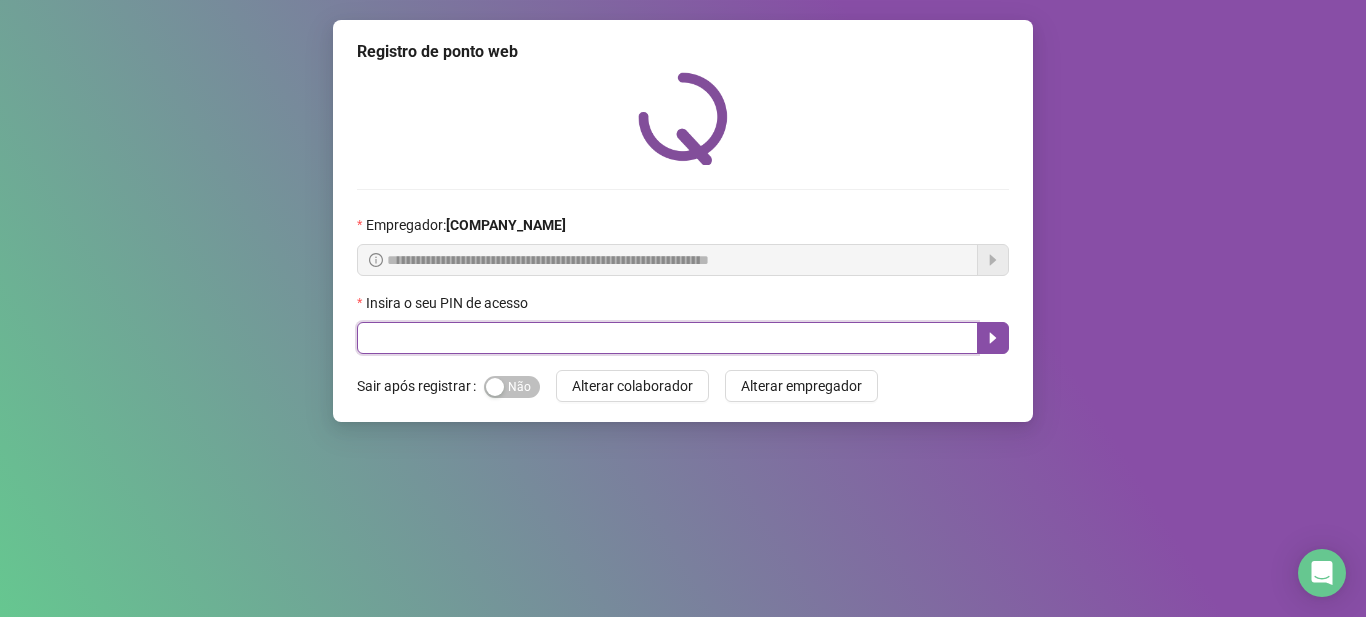 click at bounding box center (667, 338) 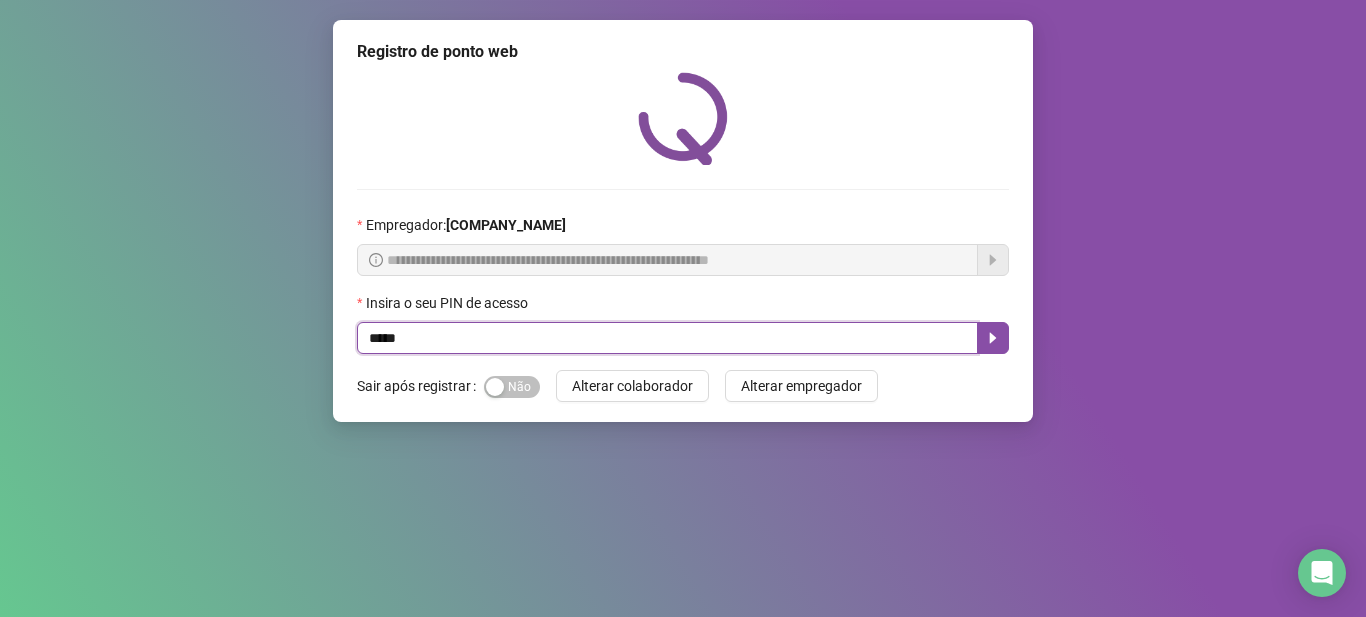 type on "*****" 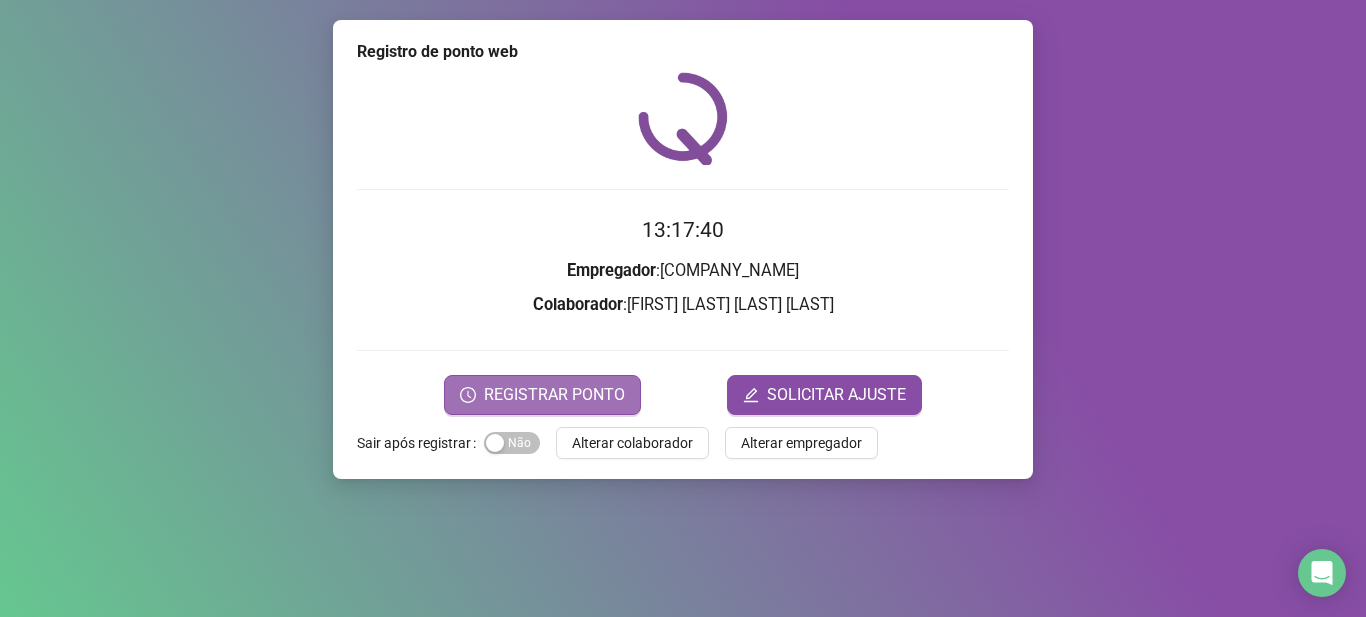 click on "REGISTRAR PONTO" at bounding box center (554, 395) 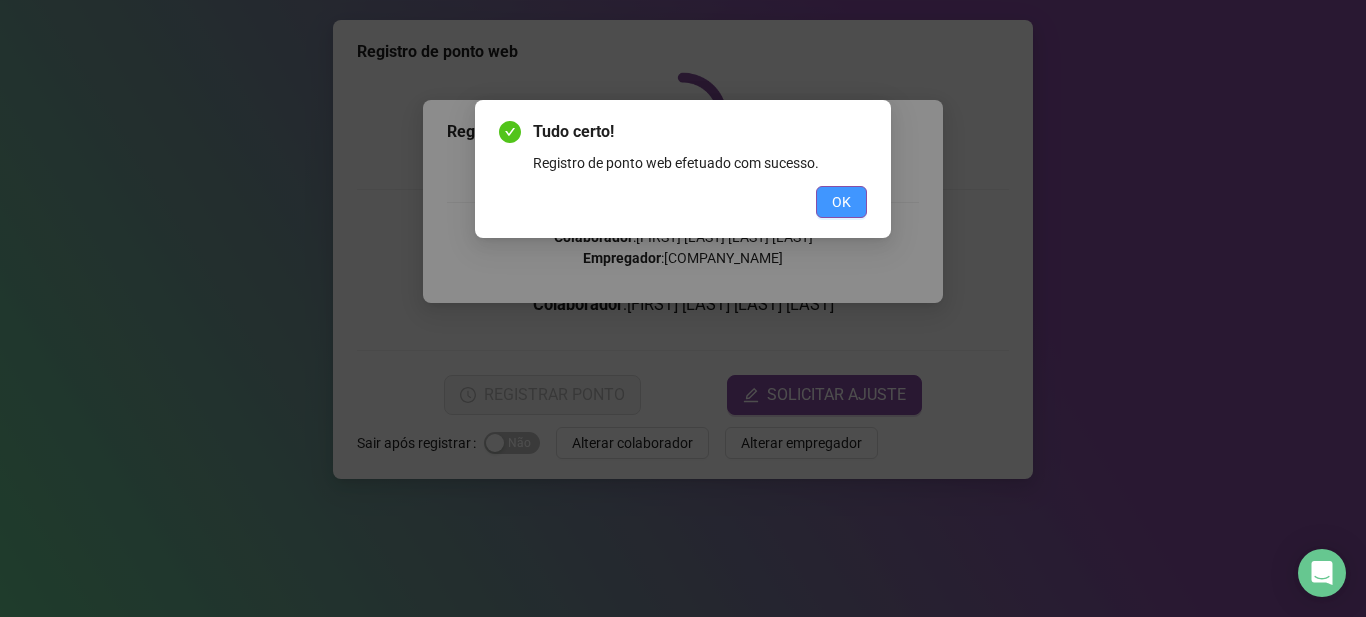 click on "OK" at bounding box center (841, 202) 